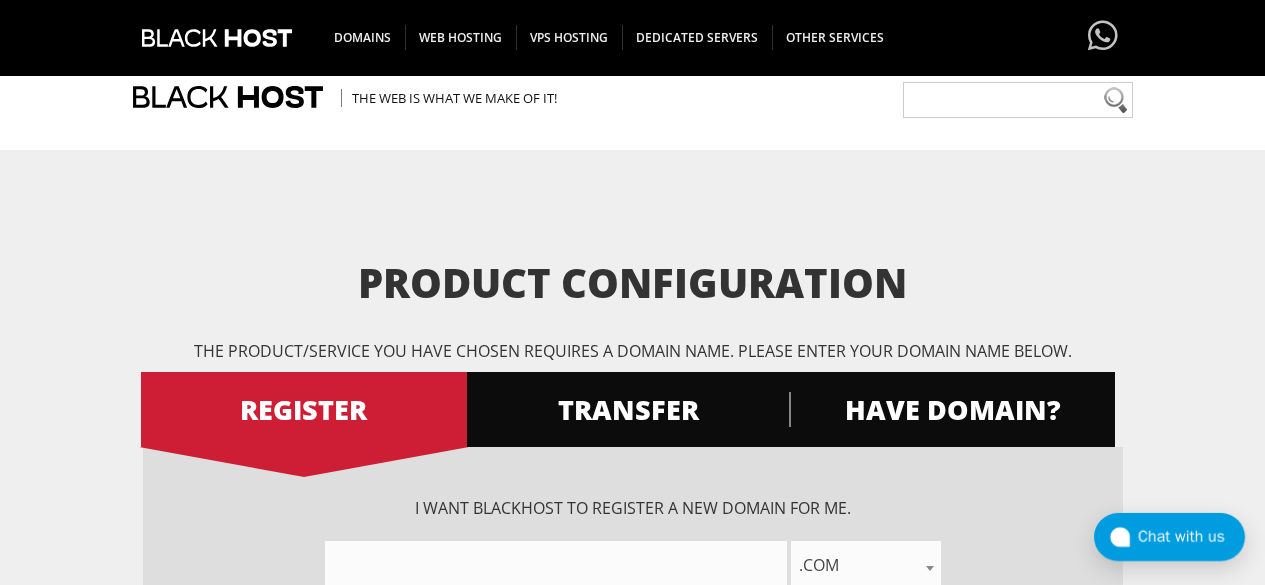 scroll, scrollTop: 285, scrollLeft: 0, axis: vertical 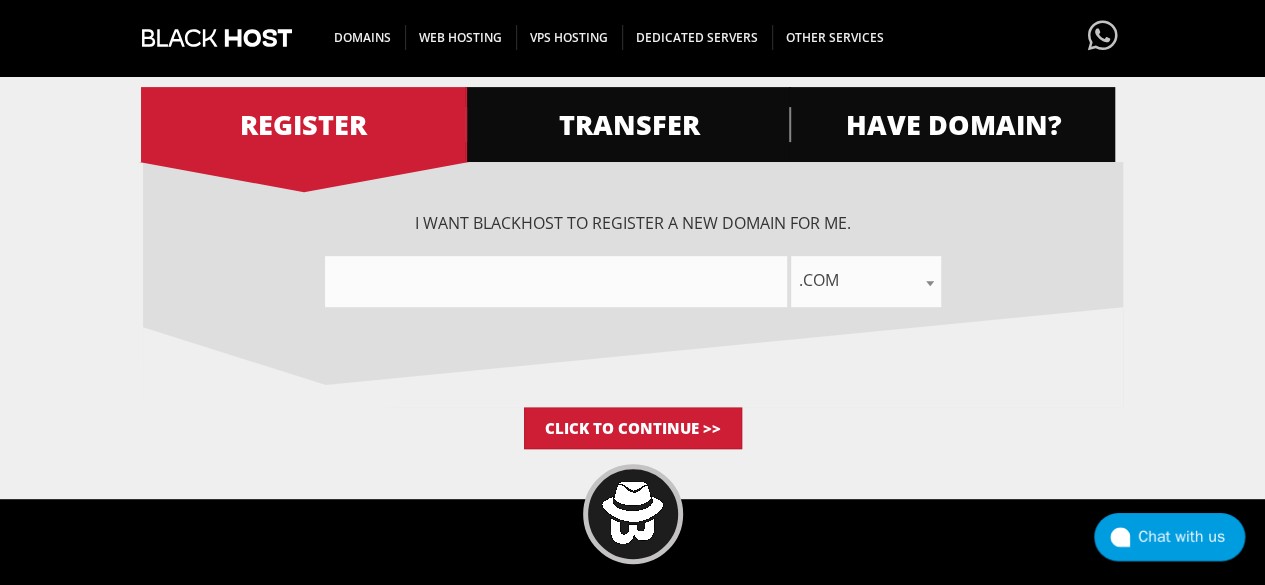 click at bounding box center (556, 281) 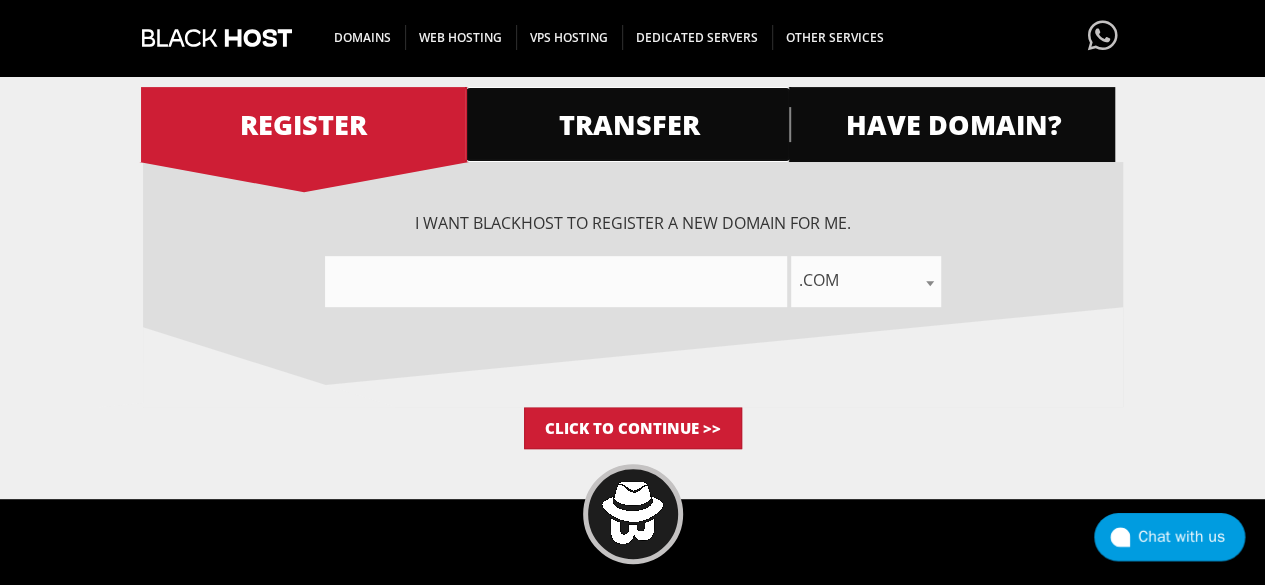 click on "TRANSFER" at bounding box center (628, 124) 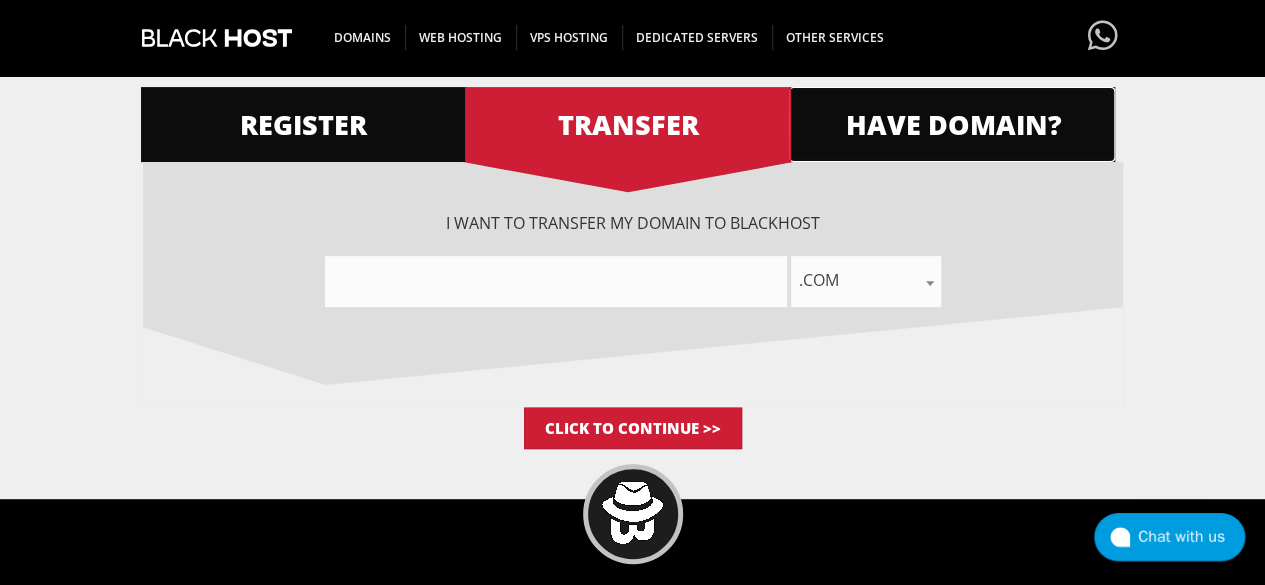 click on "HAVE DOMAIN?" at bounding box center (952, 124) 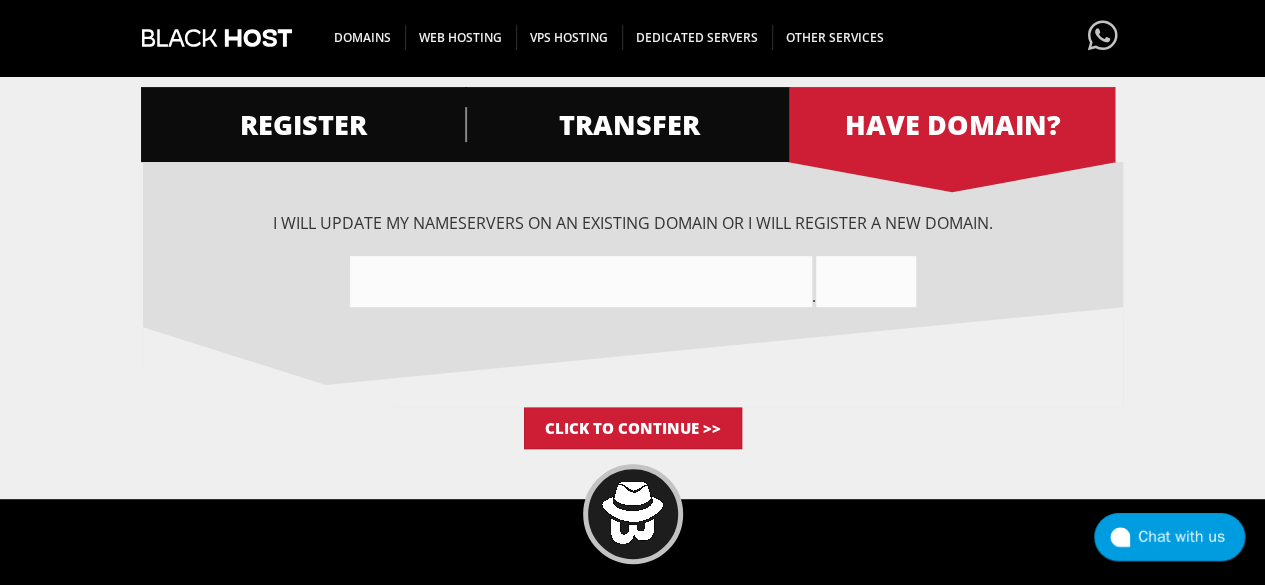 click at bounding box center [581, 281] 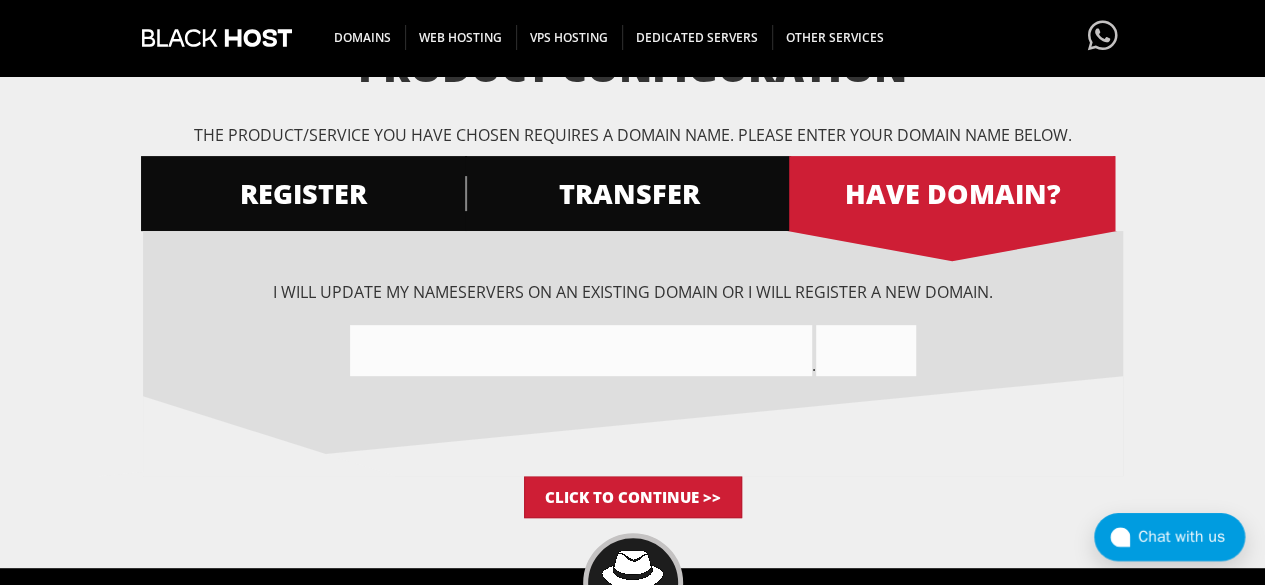 scroll, scrollTop: 219, scrollLeft: 0, axis: vertical 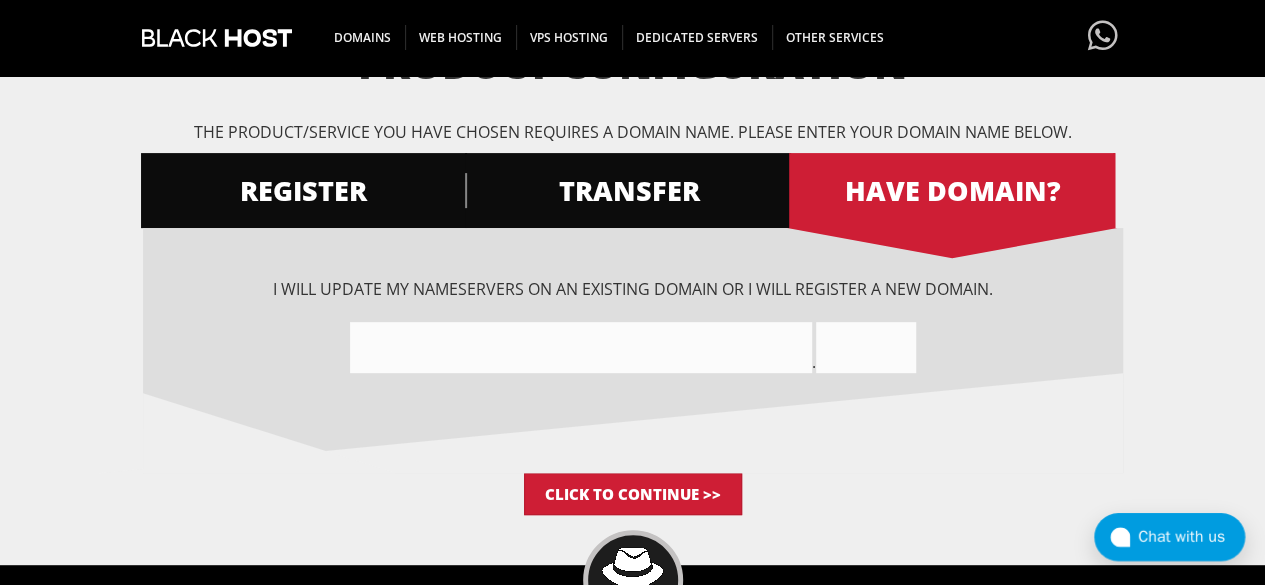 click at bounding box center (581, 347) 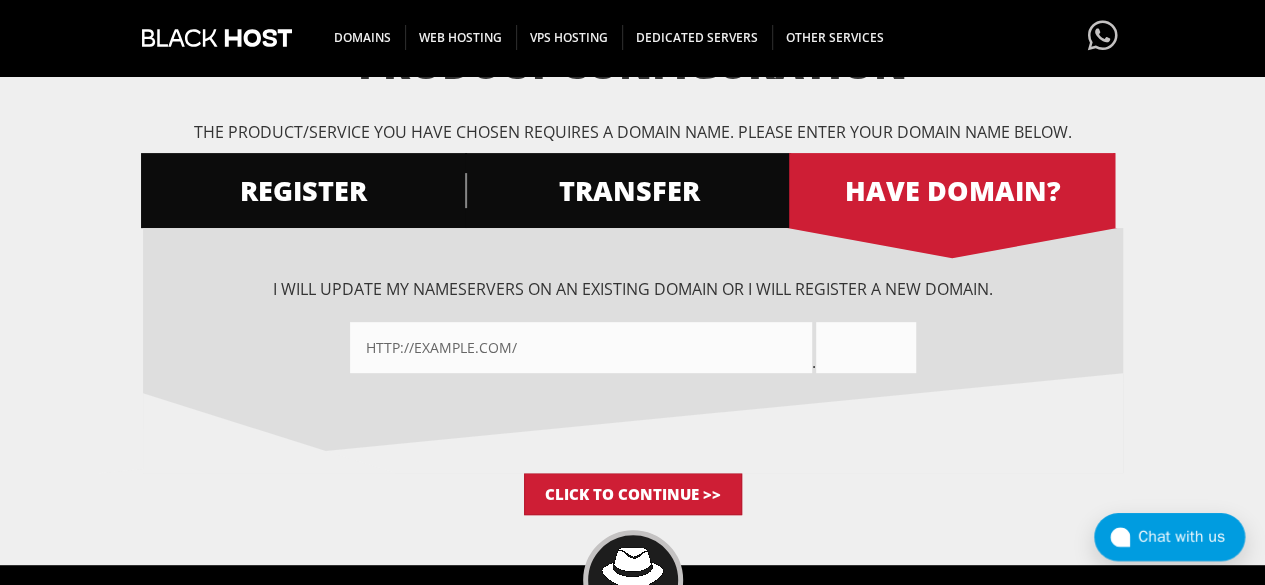 click on "http://lovedateblog/" at bounding box center [581, 347] 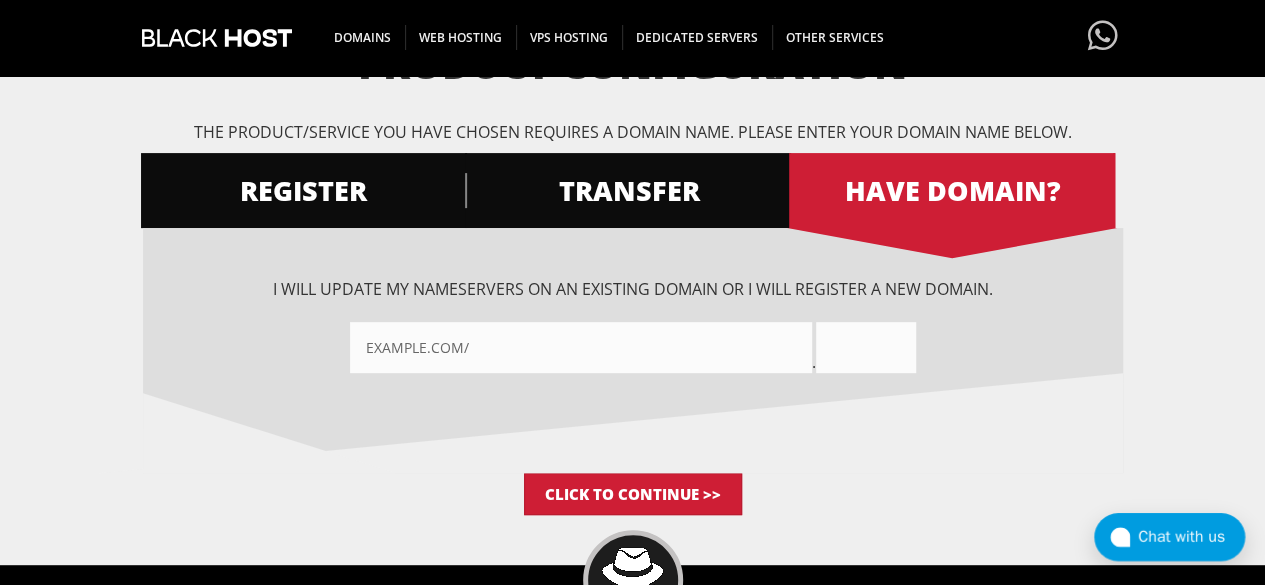 drag, startPoint x: 434, startPoint y: 347, endPoint x: 602, endPoint y: 353, distance: 168.1071 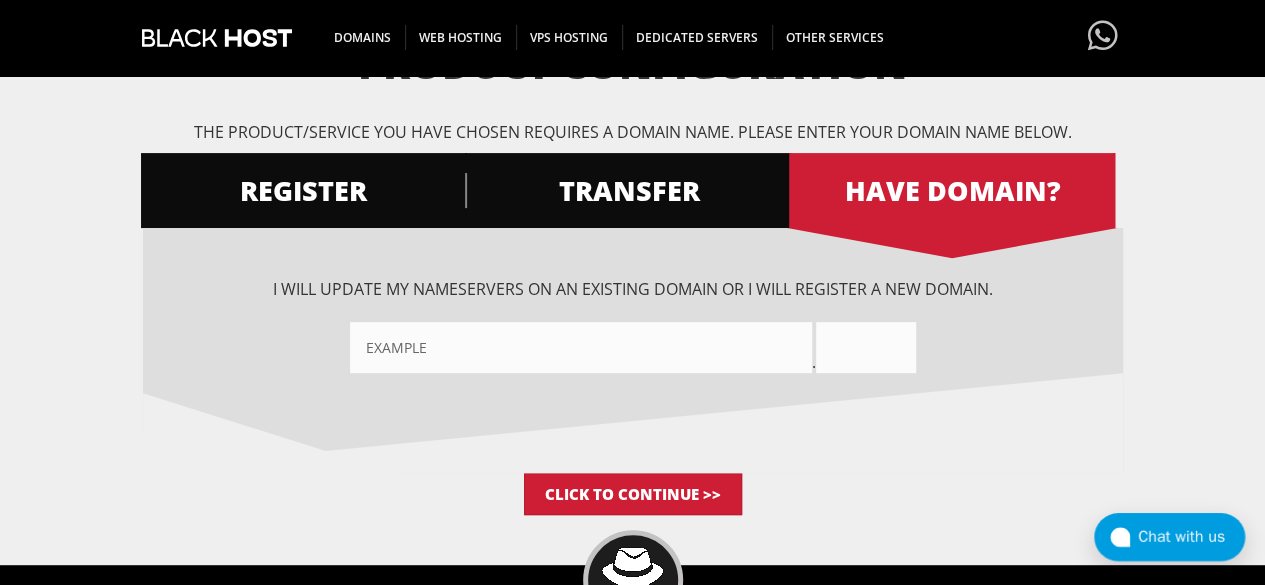 type on "lovedate" 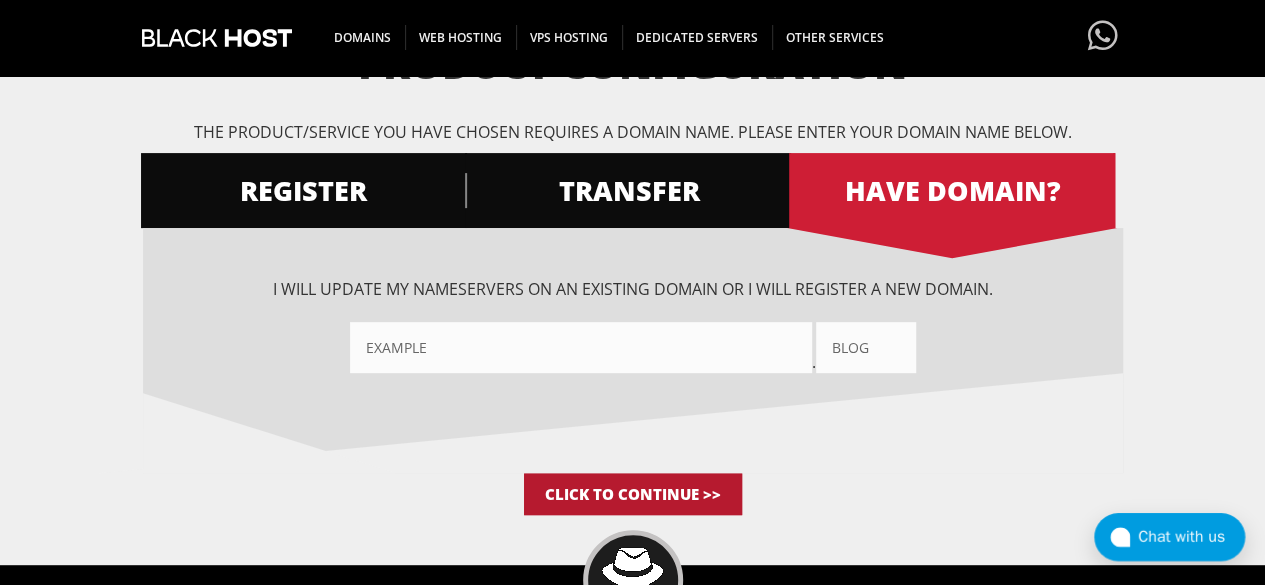 type on "blog" 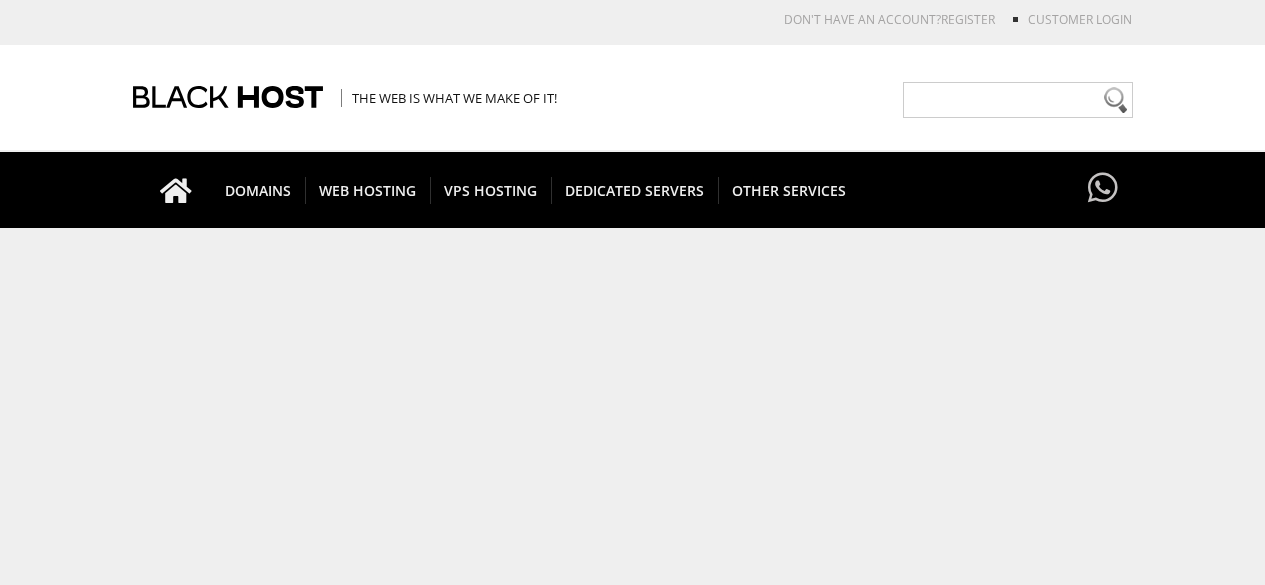scroll, scrollTop: 0, scrollLeft: 0, axis: both 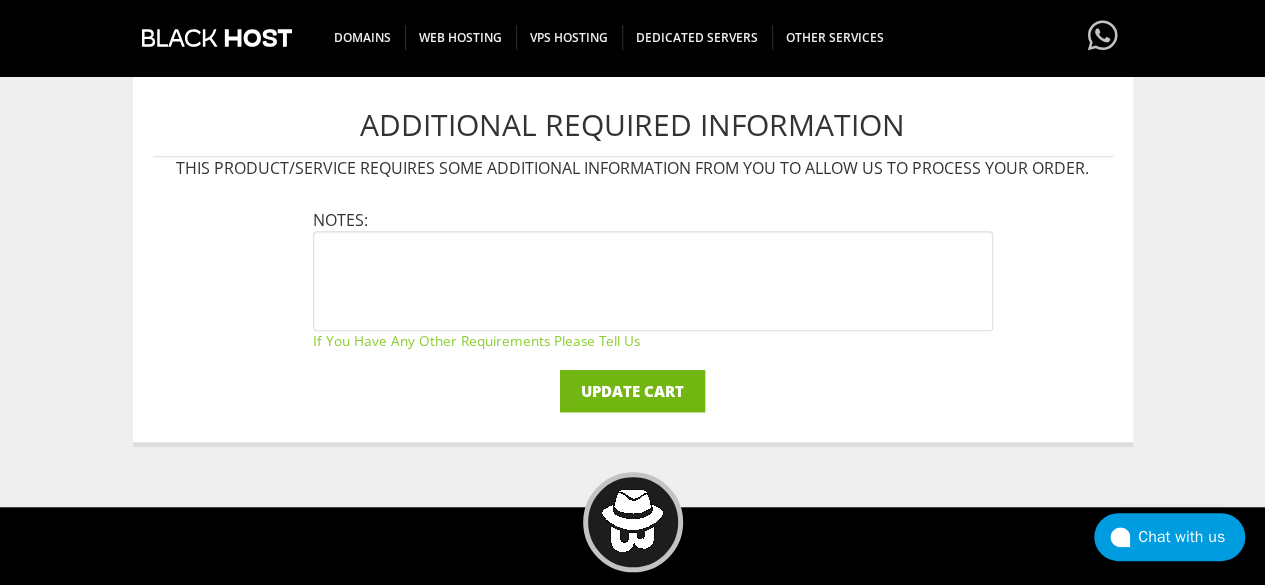 click on "Update Cart" at bounding box center (632, 391) 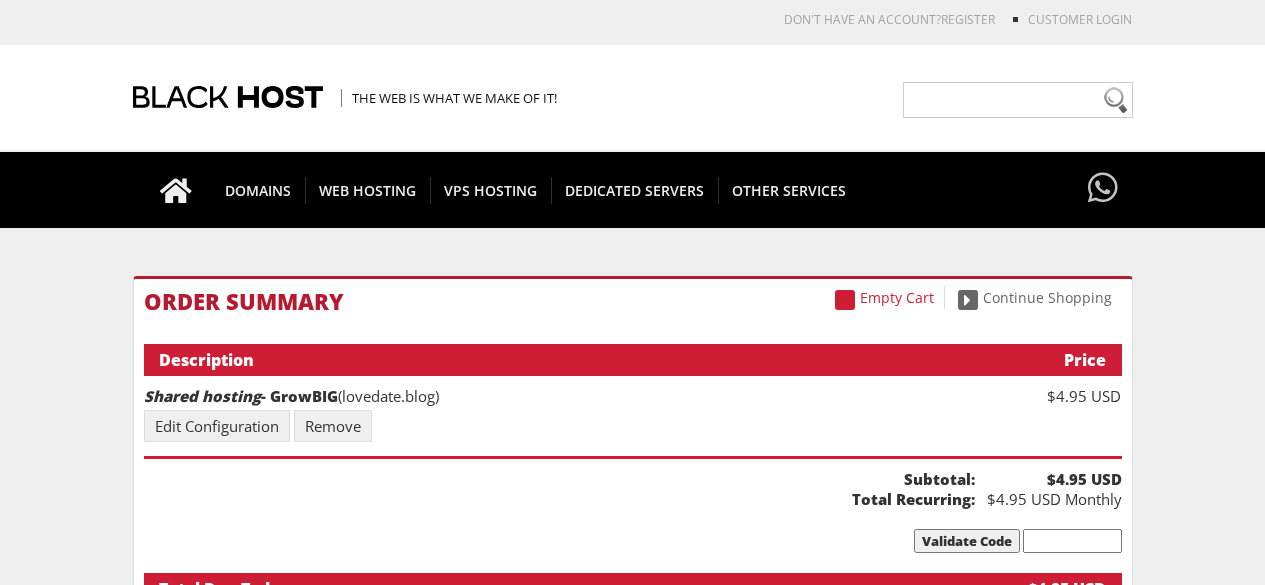scroll, scrollTop: 0, scrollLeft: 0, axis: both 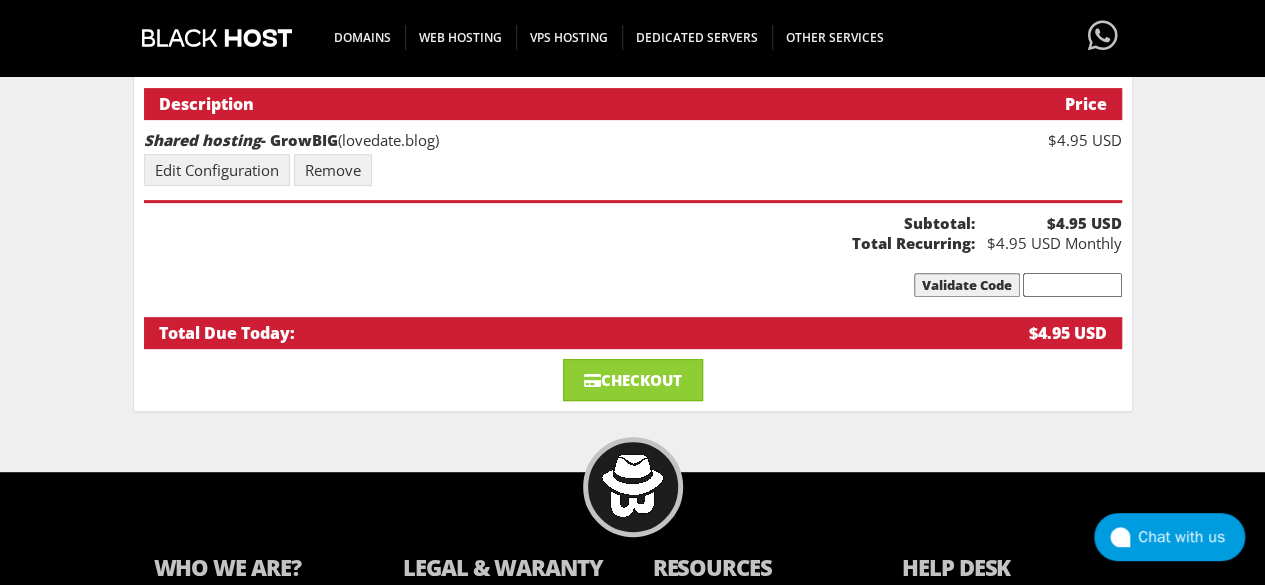 click on "Shared hosting  - GrowBIG  (lovedate.blog)" at bounding box center (559, 140) 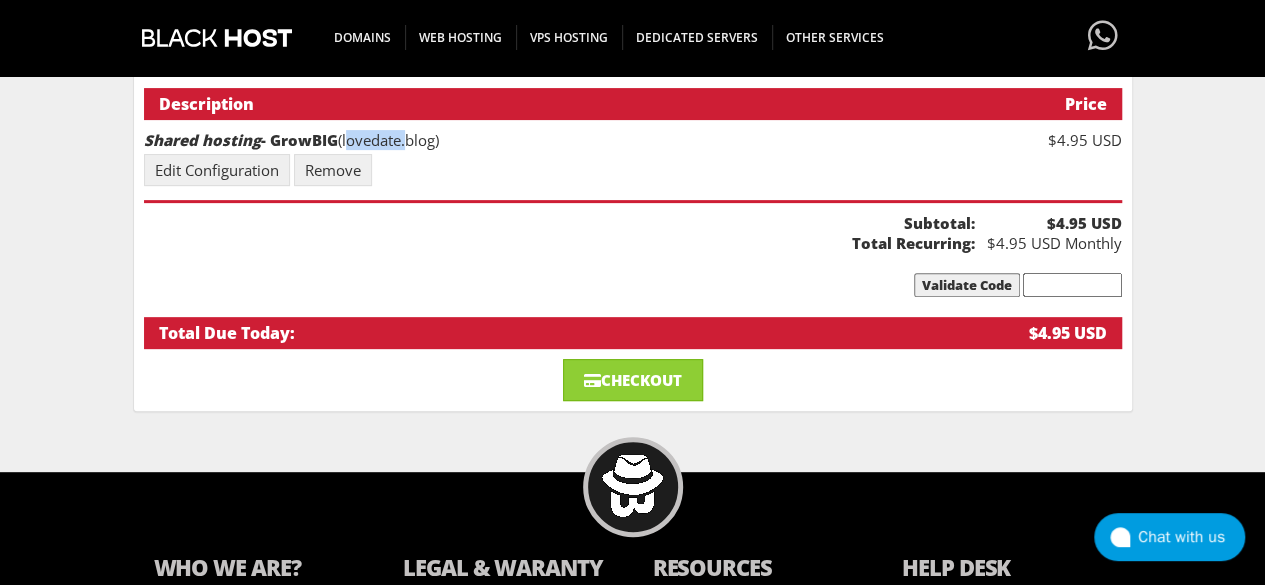 click on "Shared hosting  - GrowBIG  (lovedate.blog)" at bounding box center [559, 140] 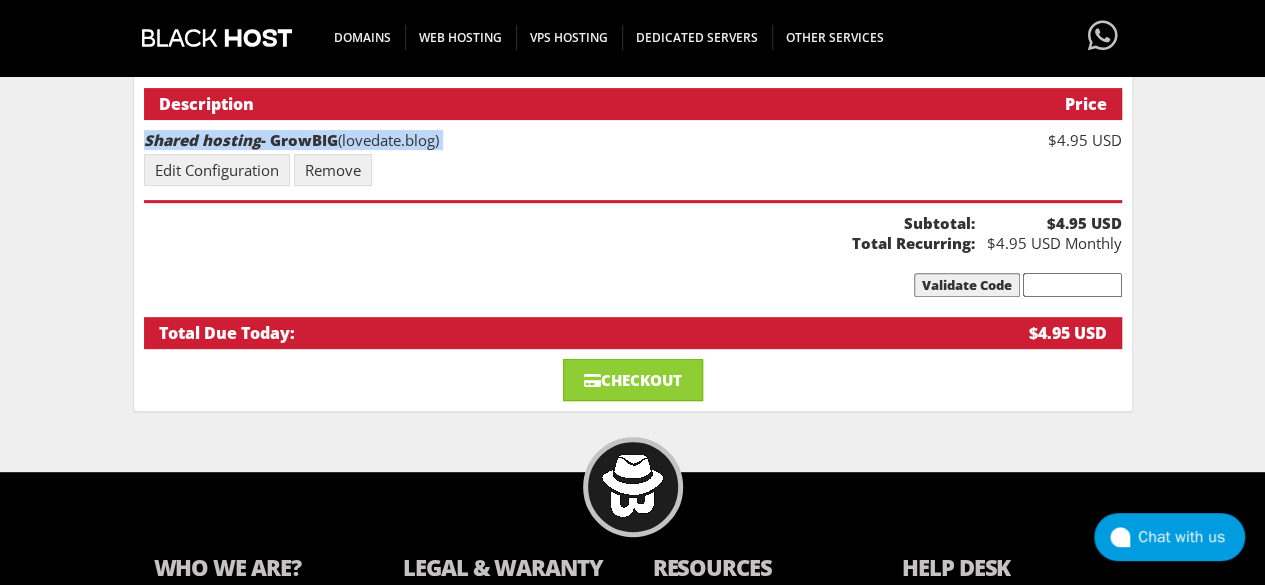 click on "Shared hosting  - GrowBIG  (lovedate.blog)" at bounding box center (559, 140) 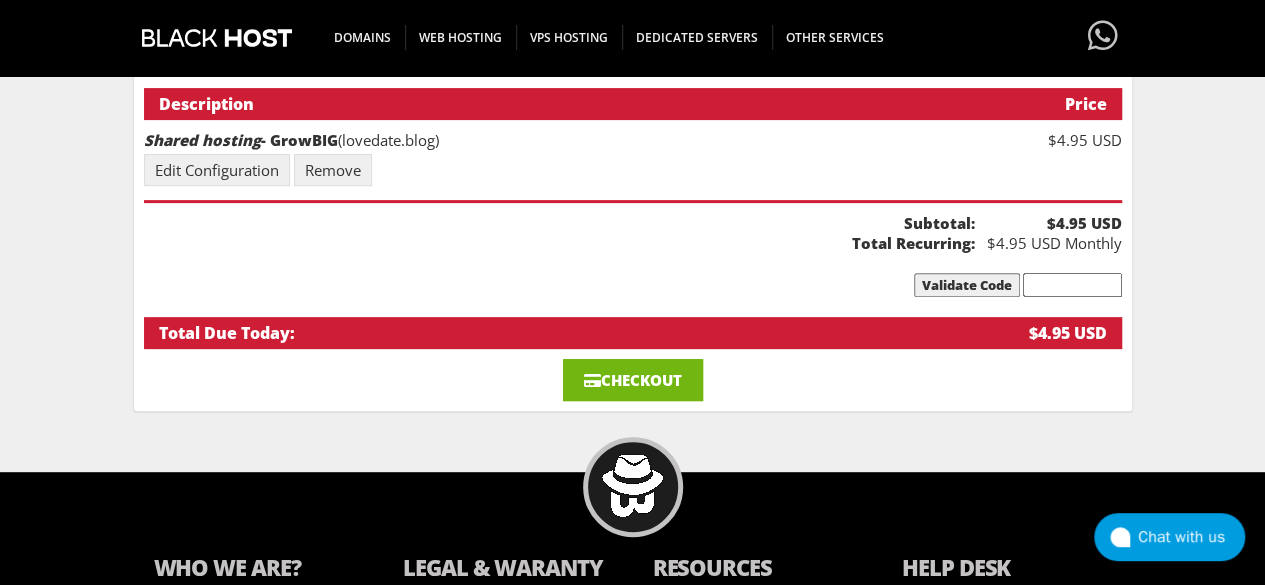 click on "Checkout" at bounding box center [633, 380] 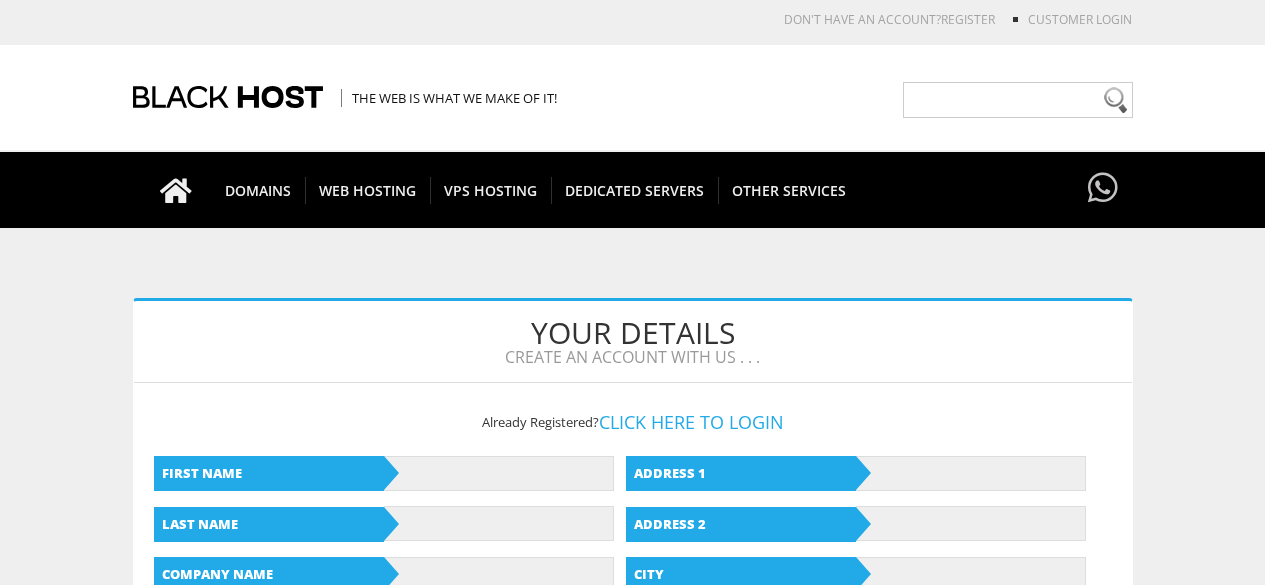 scroll, scrollTop: 0, scrollLeft: 0, axis: both 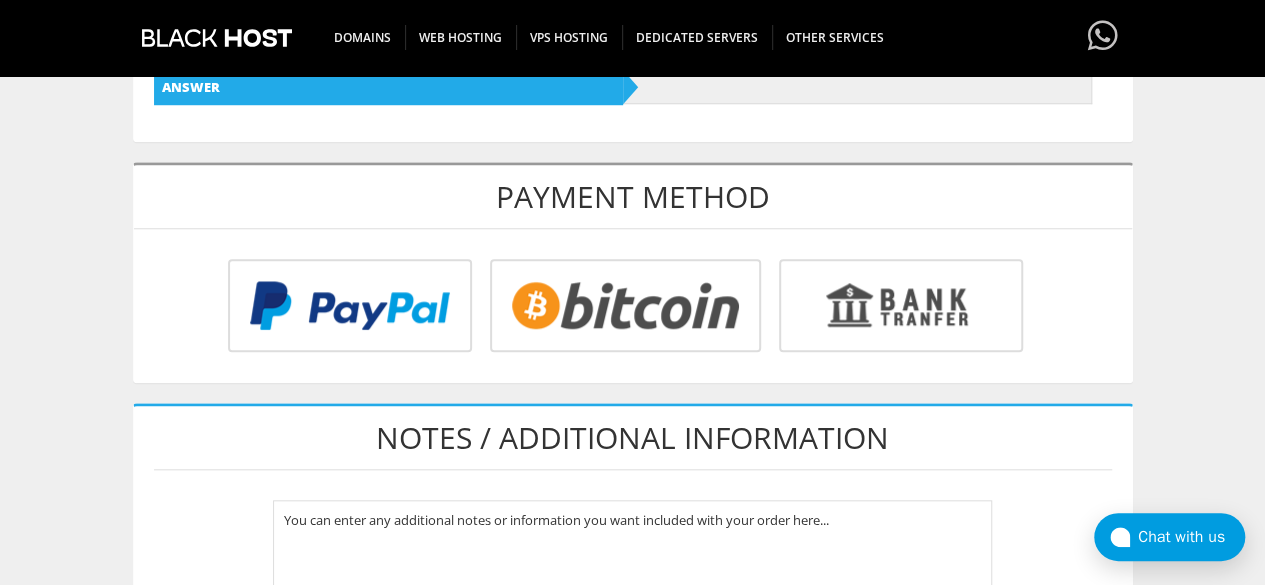 click at bounding box center (347, 309) 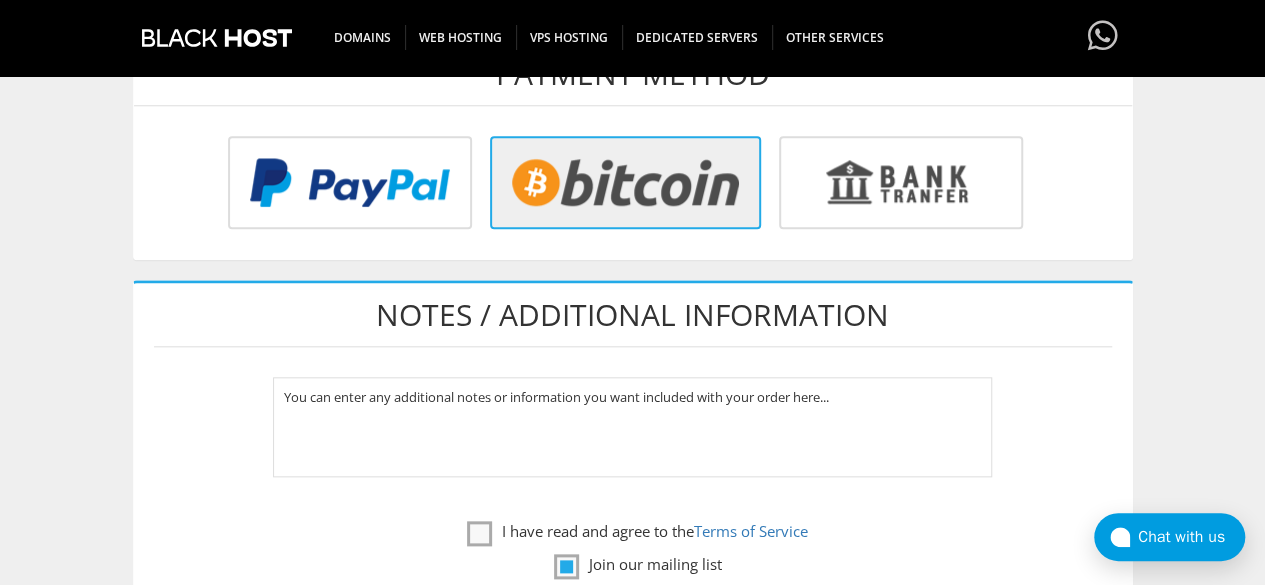 scroll, scrollTop: 912, scrollLeft: 0, axis: vertical 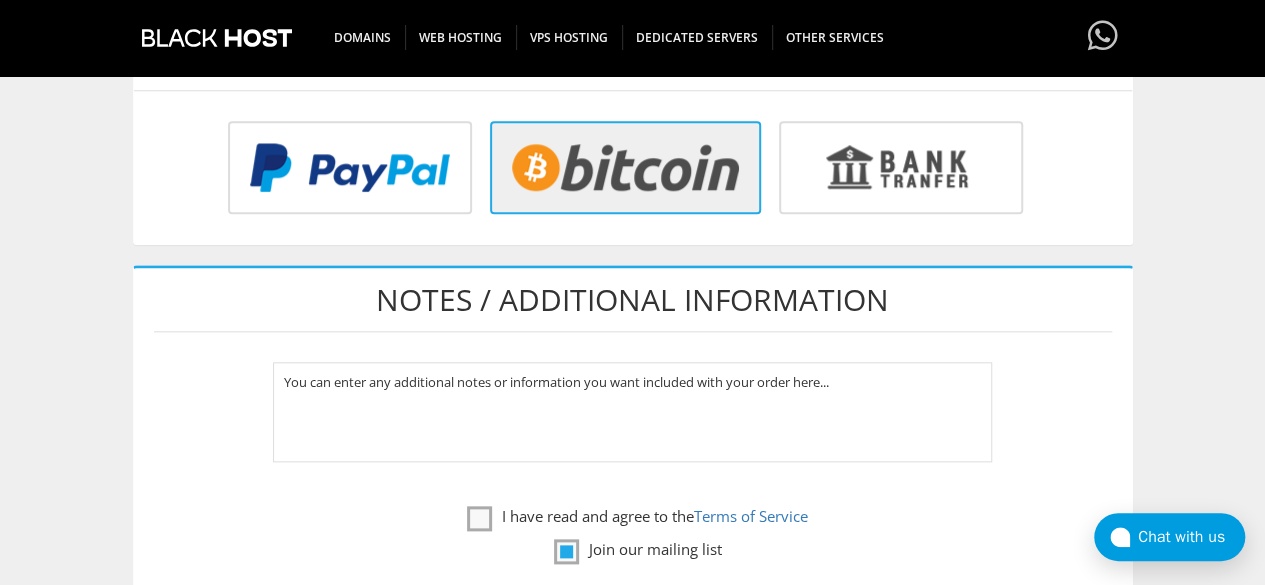 click at bounding box center (347, 171) 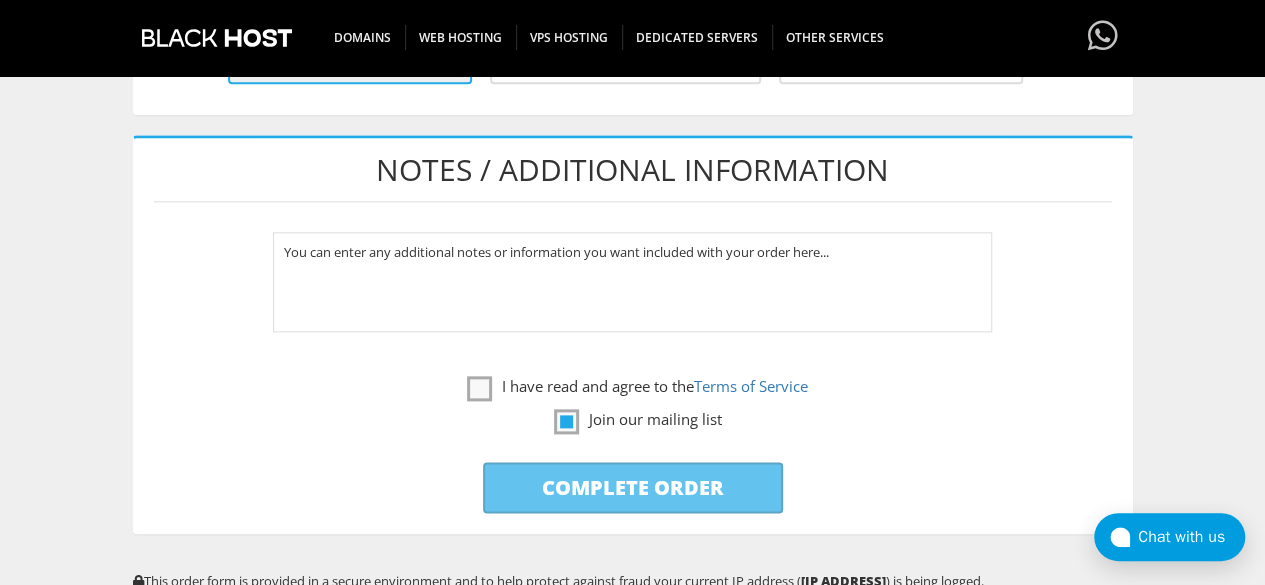 scroll, scrollTop: 1044, scrollLeft: 0, axis: vertical 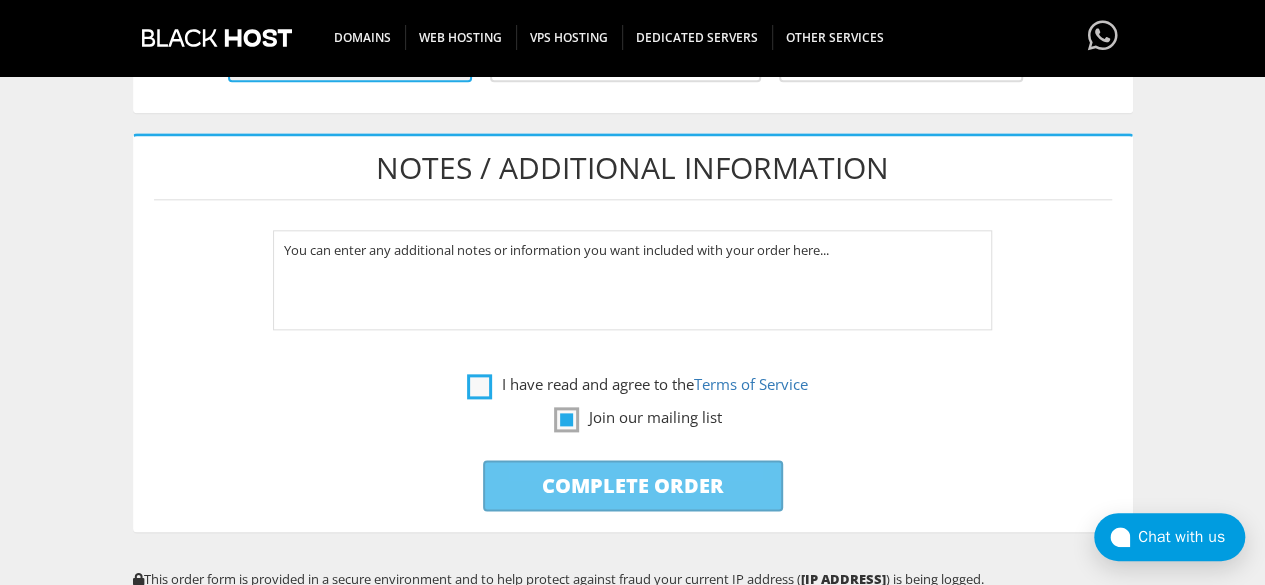 click on "I have read and agree to the  Terms of Service" at bounding box center [637, 384] 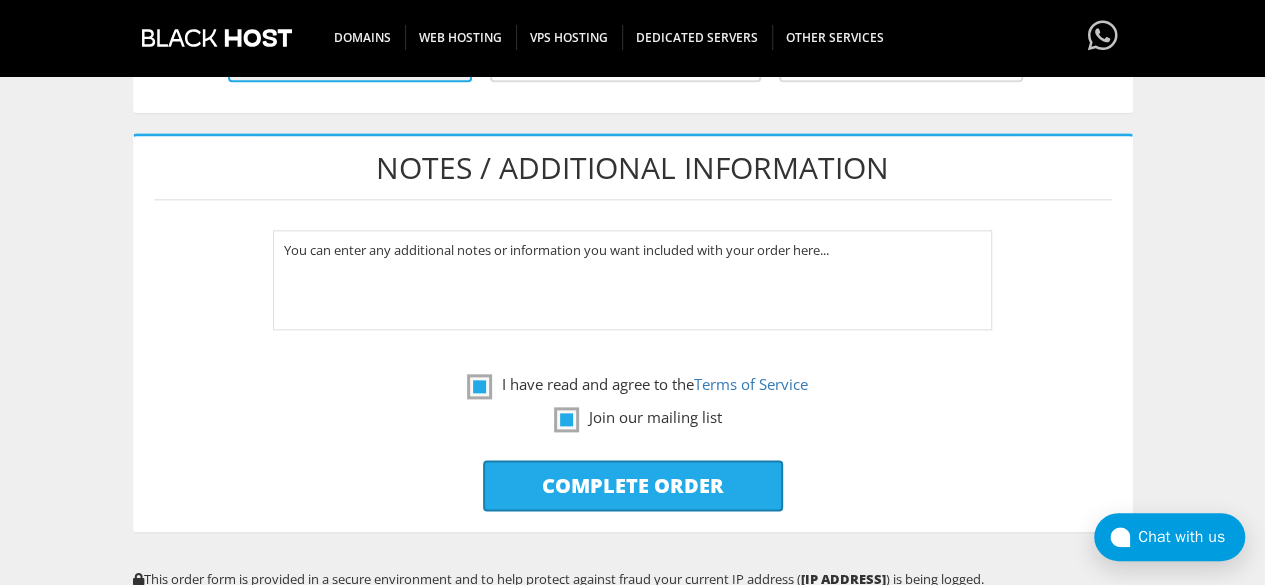 click on "Complete Order" at bounding box center [633, 485] 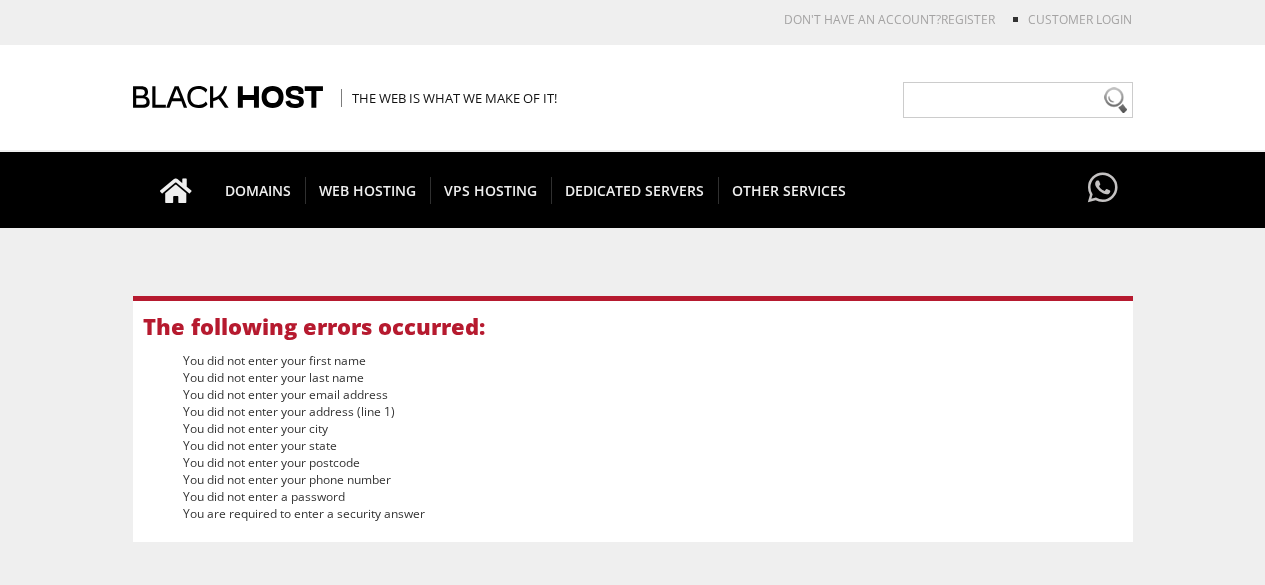 scroll, scrollTop: 0, scrollLeft: 0, axis: both 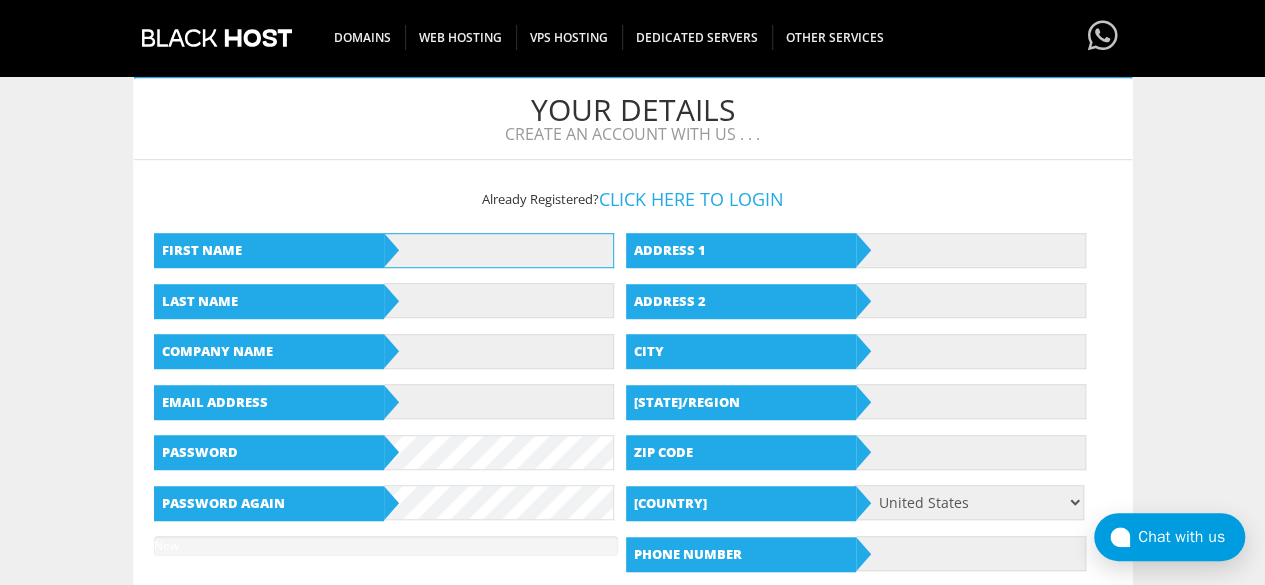 click at bounding box center (499, 250) 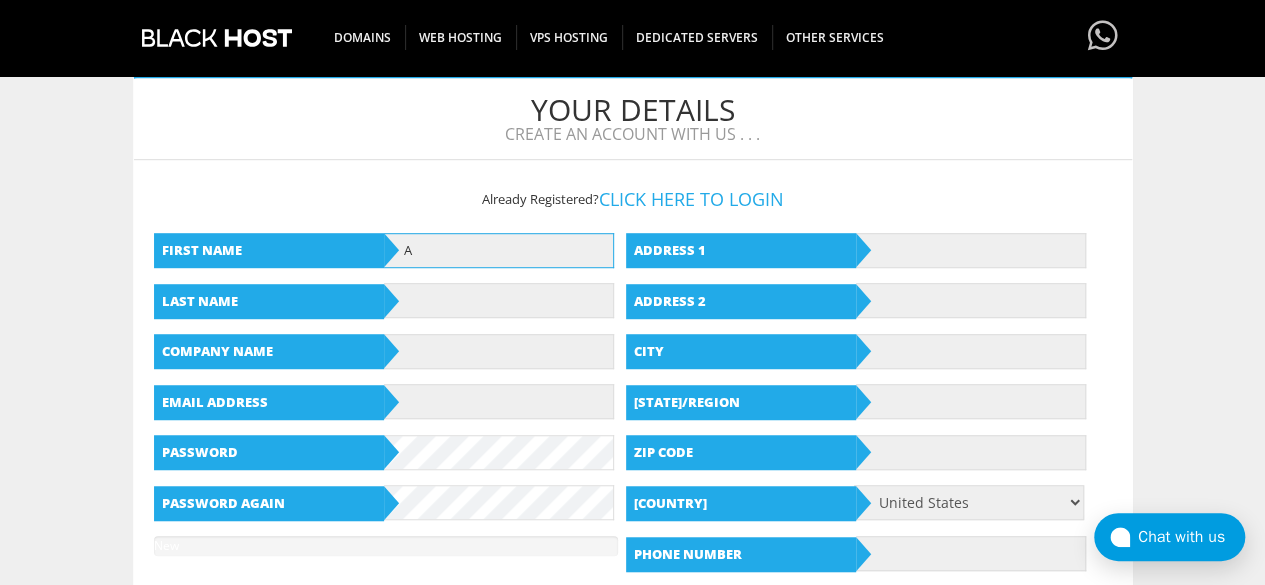 type on "[STATE]" 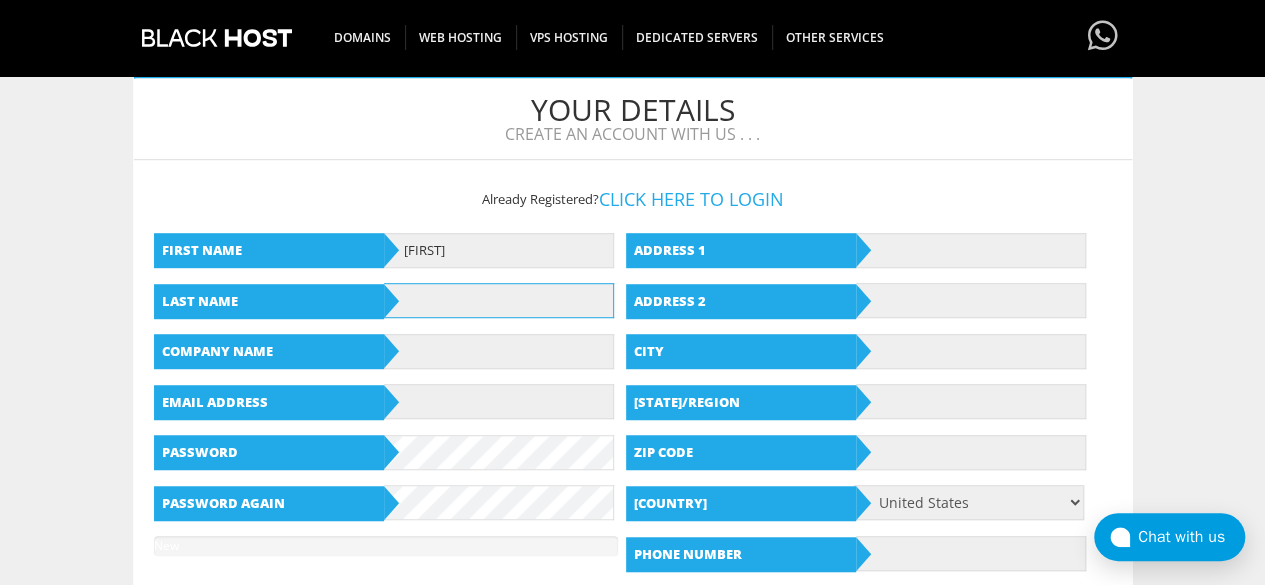 click at bounding box center [499, 300] 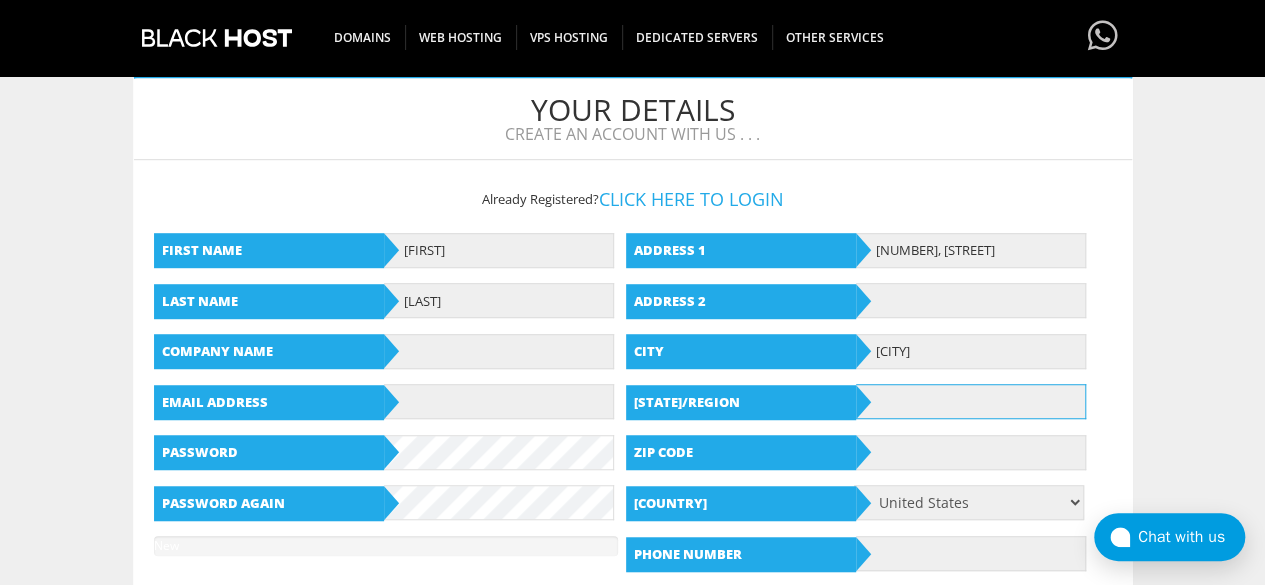 type on "[CITY]" 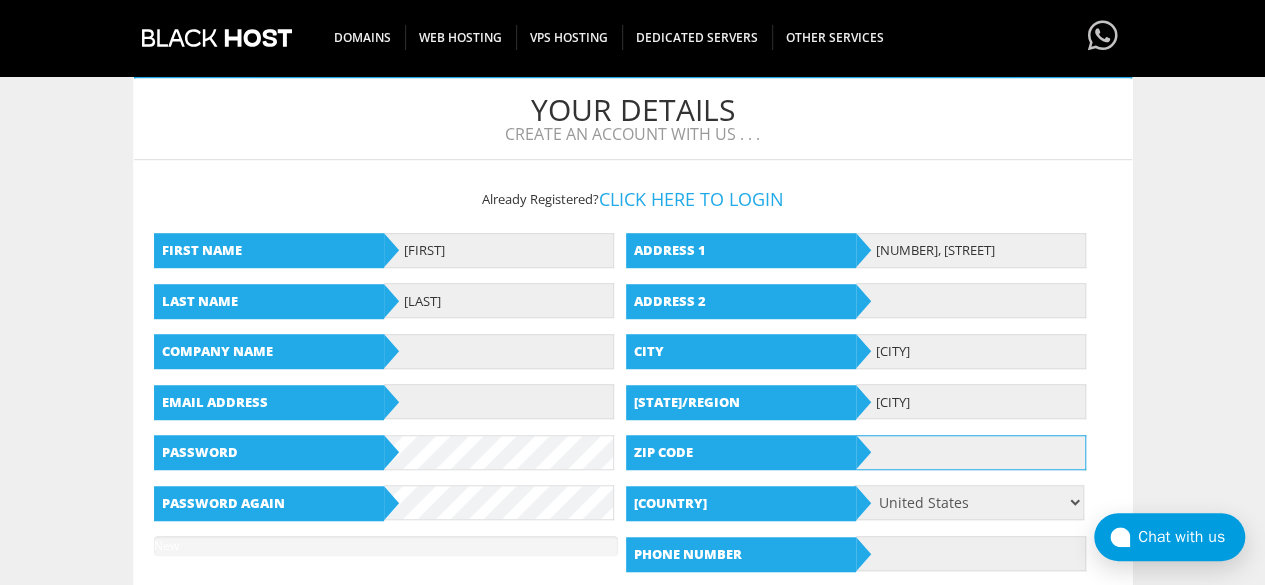 type on "[POSTAL_CODE]" 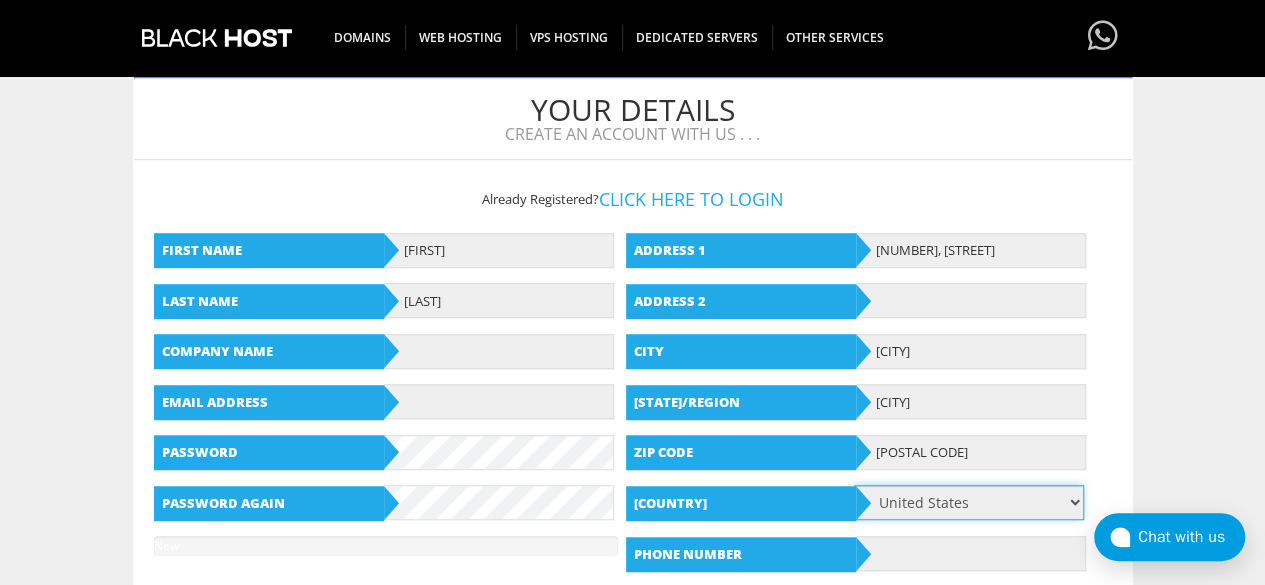 select on "IN" 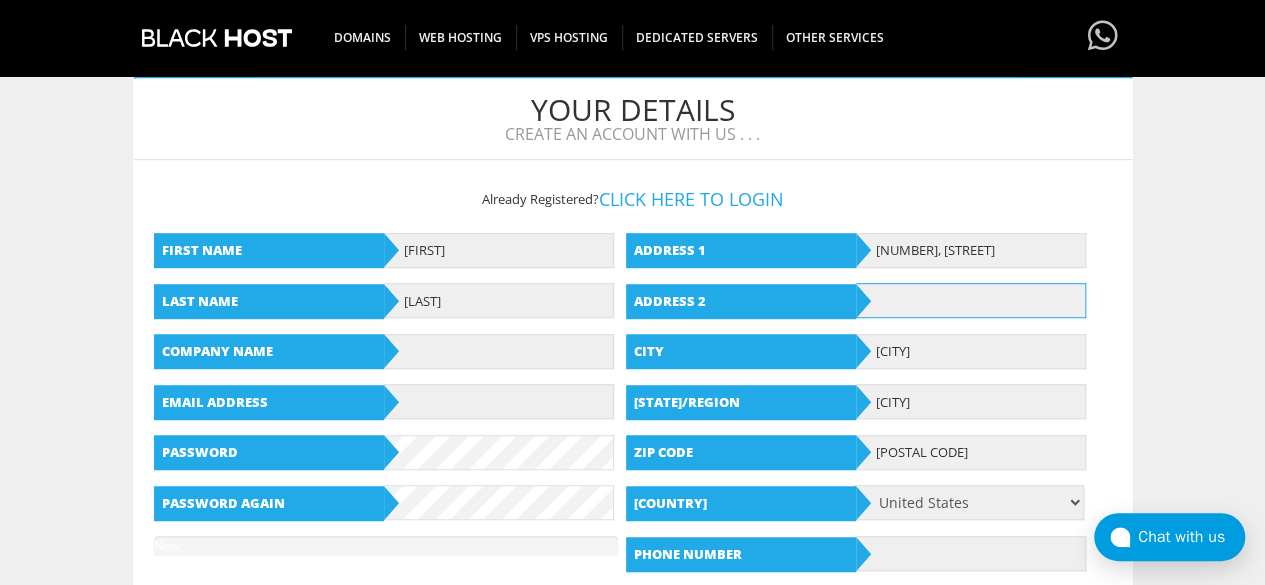 click at bounding box center (971, 300) 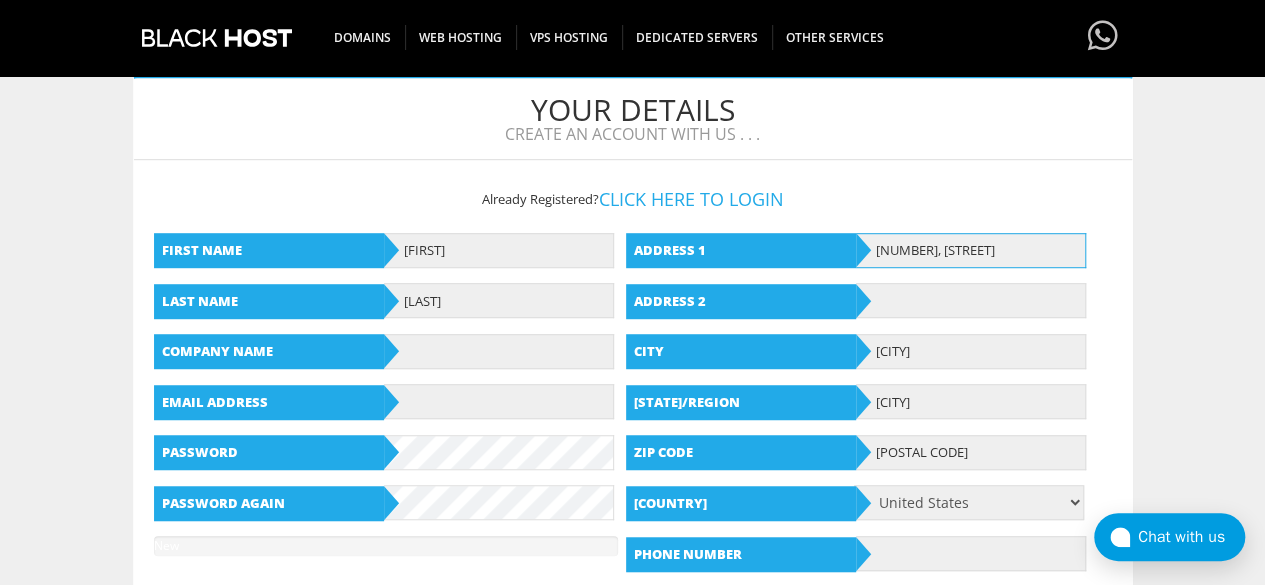 click on "[NUMBER], [STREET] Road" at bounding box center [971, 250] 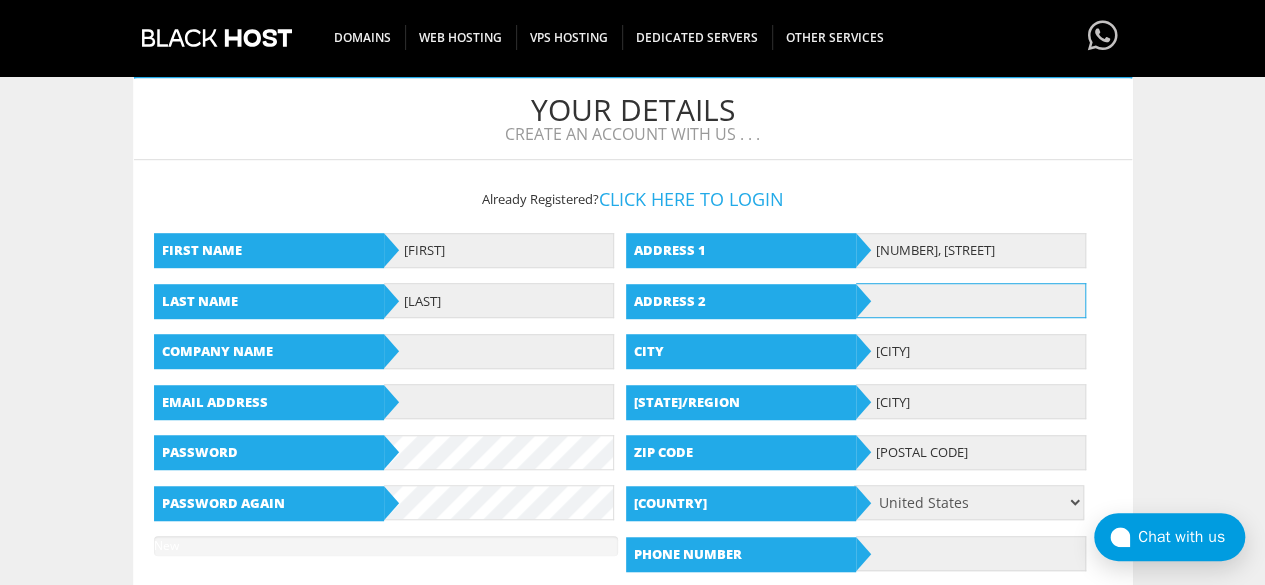paste on "852, Rani Bagh Road" 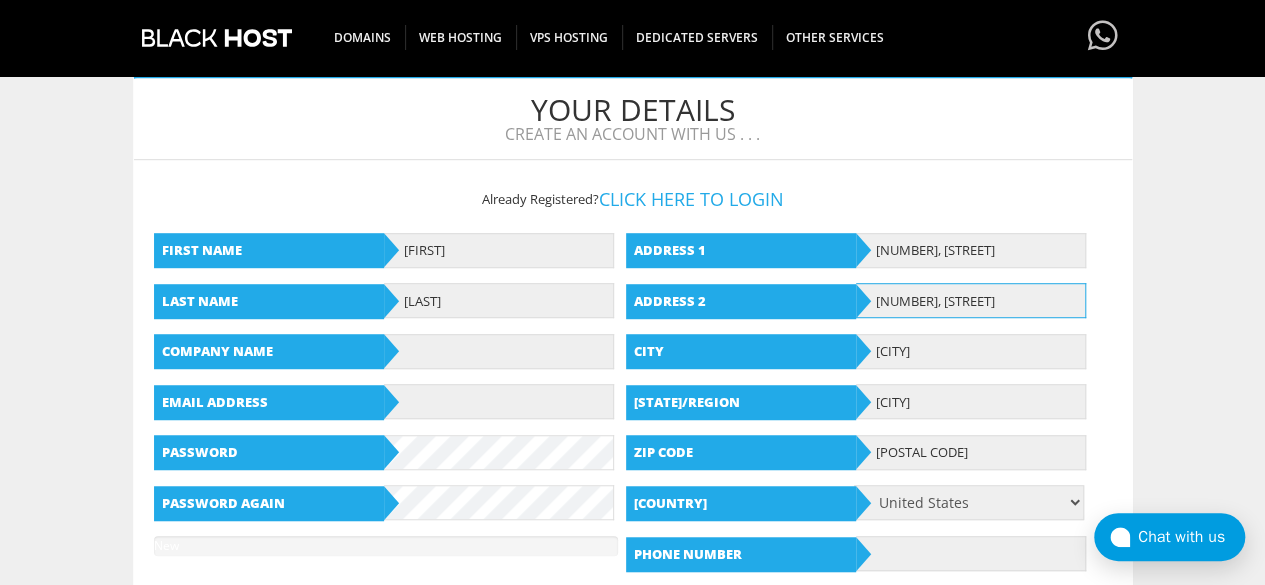 scroll, scrollTop: 635, scrollLeft: 0, axis: vertical 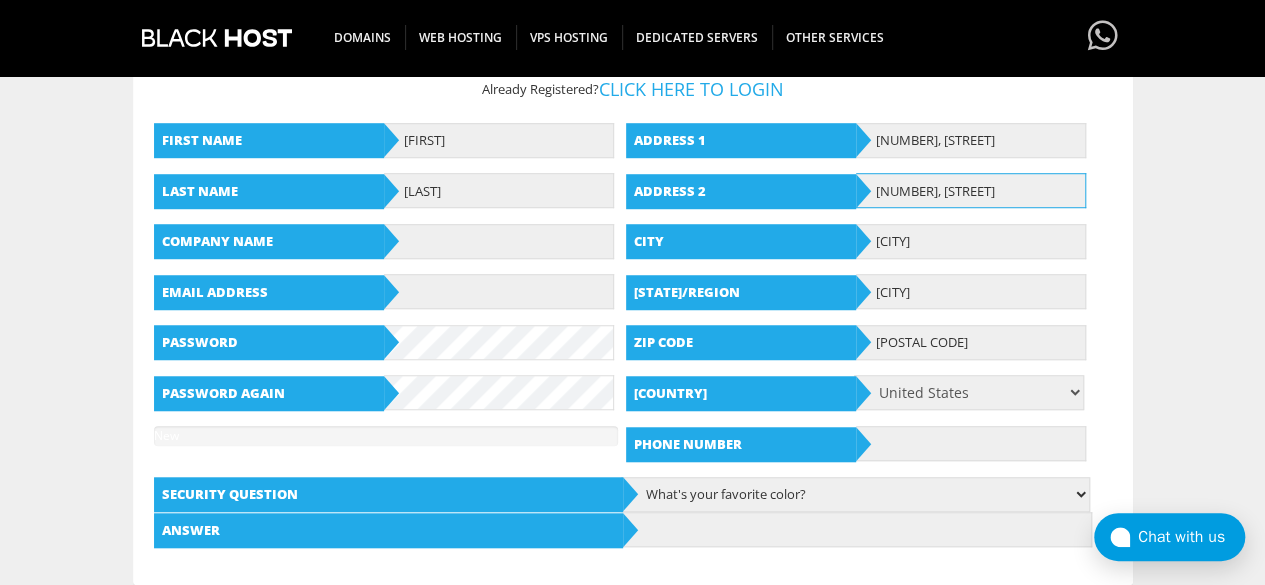 type on "852, Rani Bagh Road" 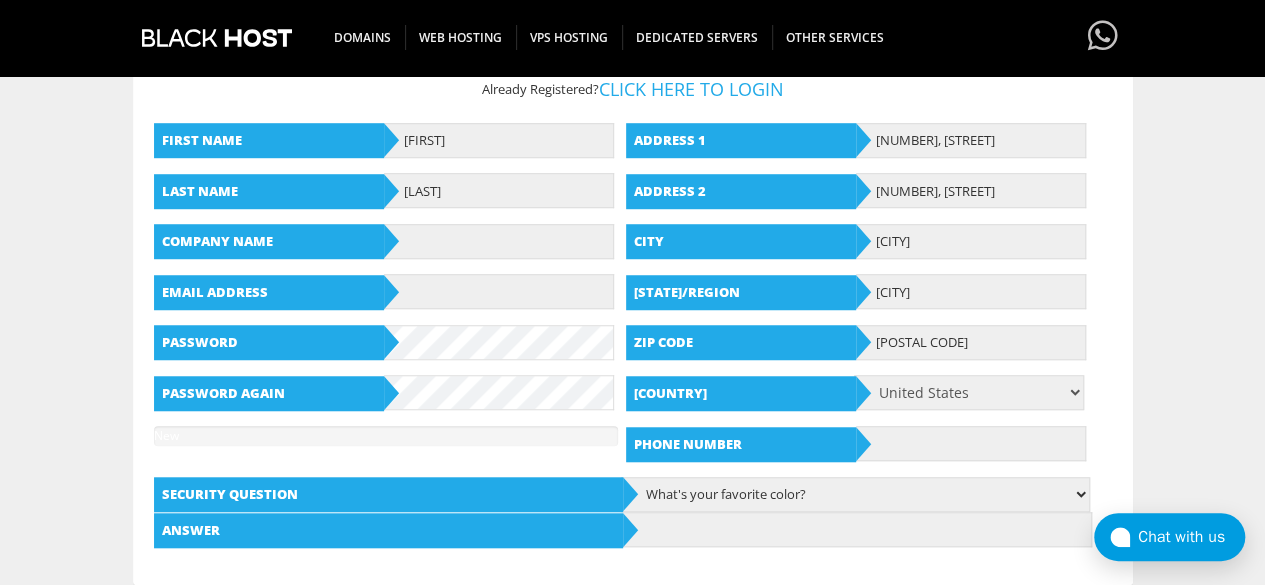 drag, startPoint x: 442, startPoint y: 209, endPoint x: 444, endPoint y: 226, distance: 17.117243 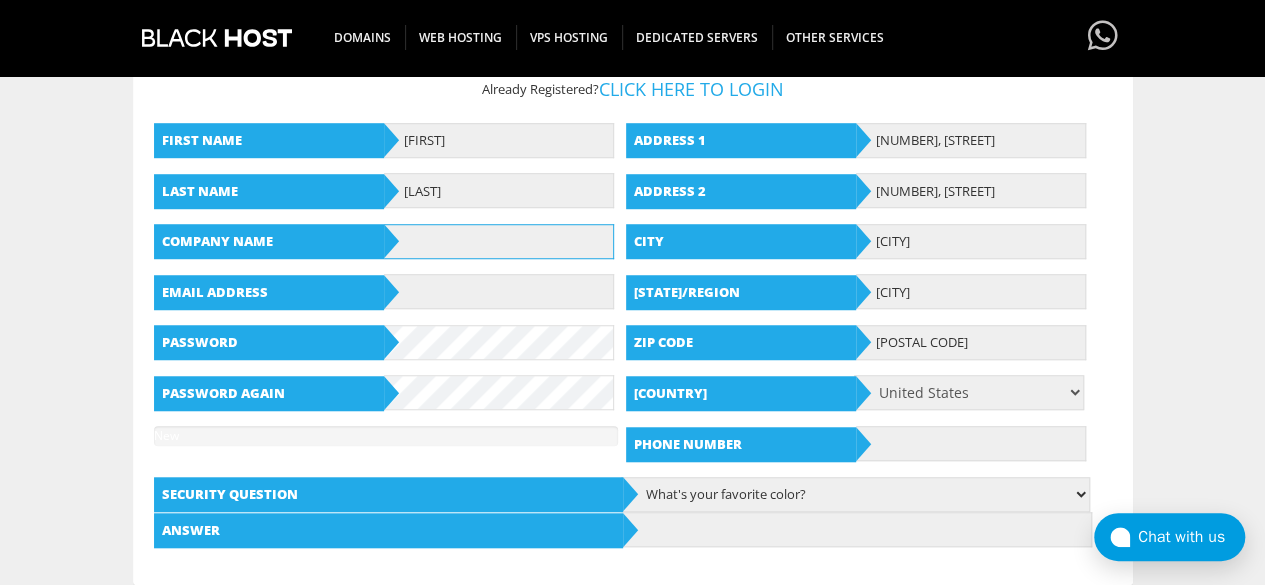 click at bounding box center (499, 241) 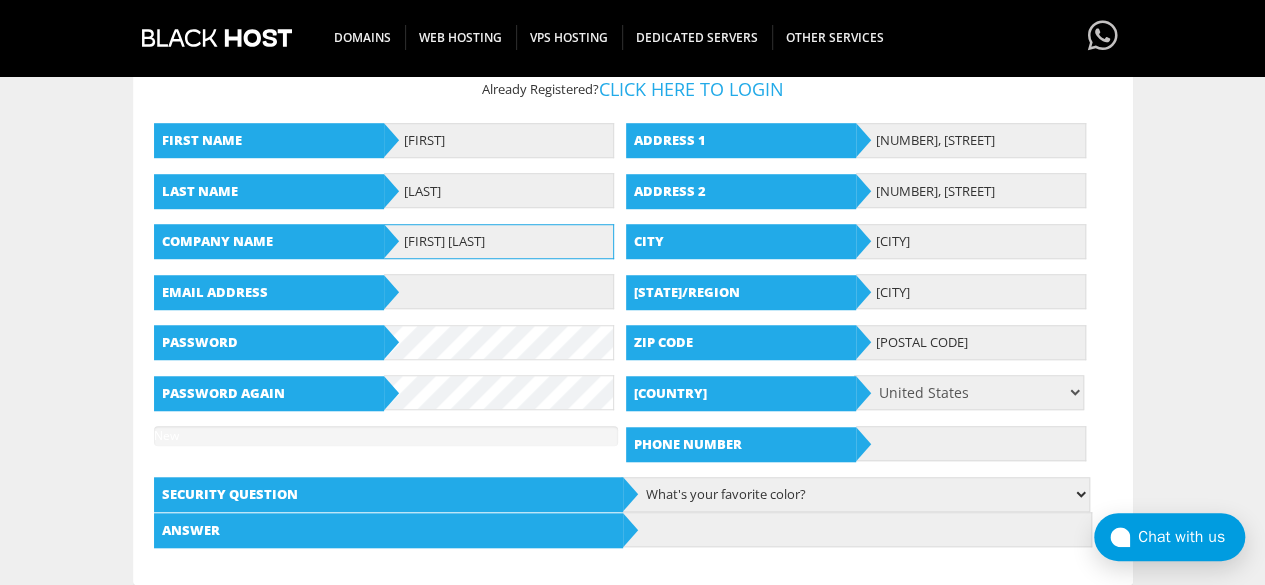 click at bounding box center (499, 291) 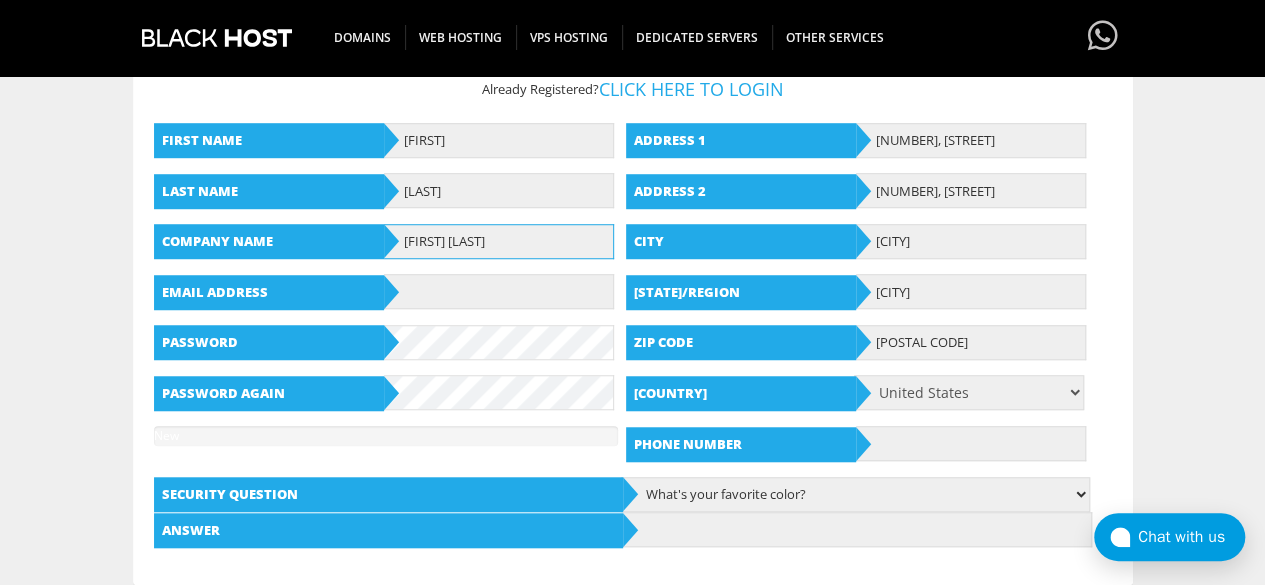 type on "OUJDA Loda" 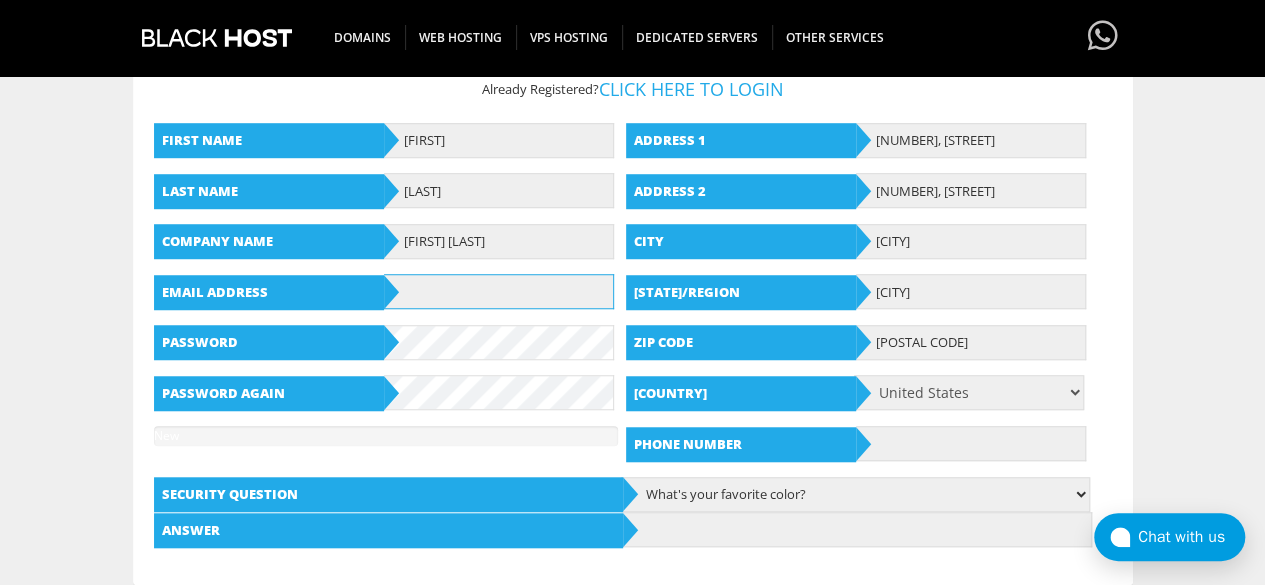 click at bounding box center [499, 291] 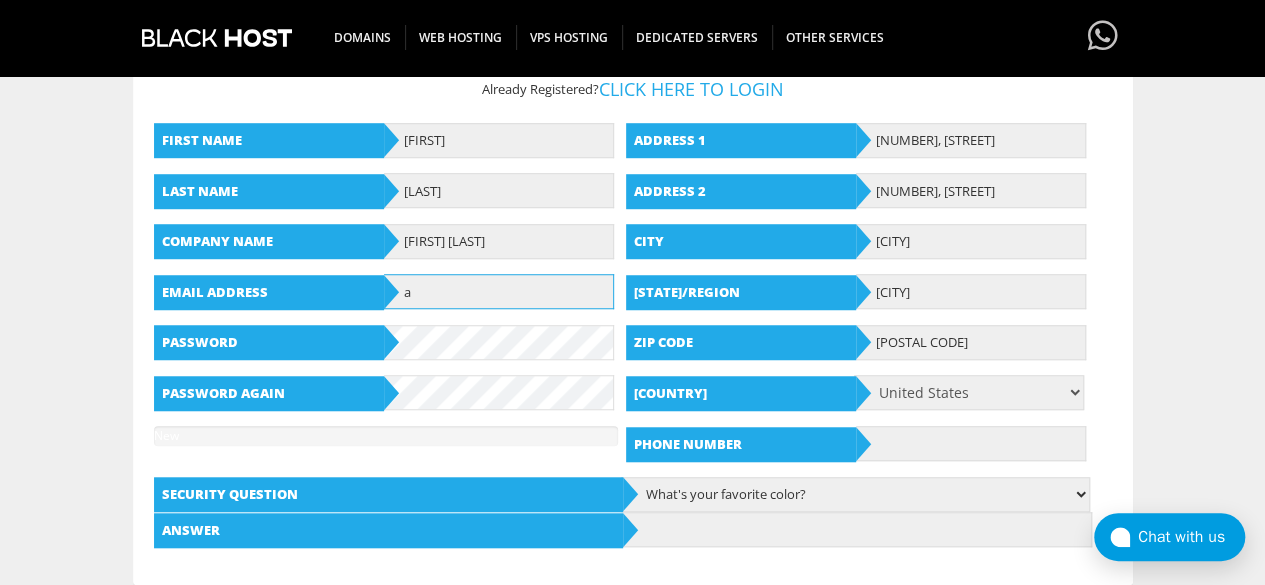 type on "akkhanna7878@gmail.com" 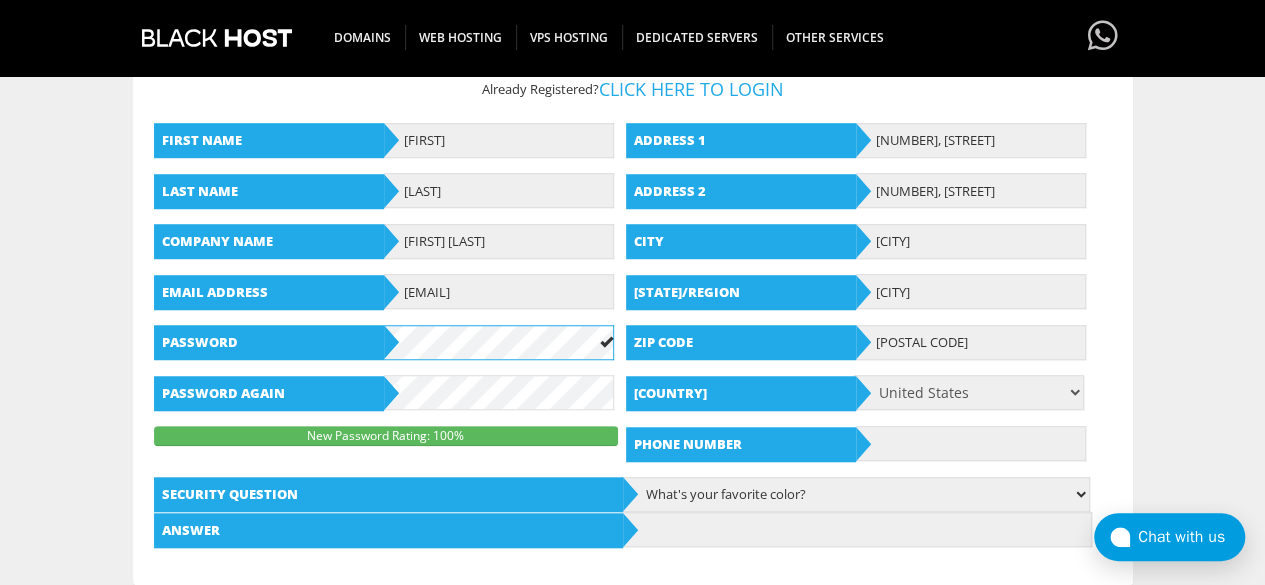 scroll, scrollTop: 686, scrollLeft: 0, axis: vertical 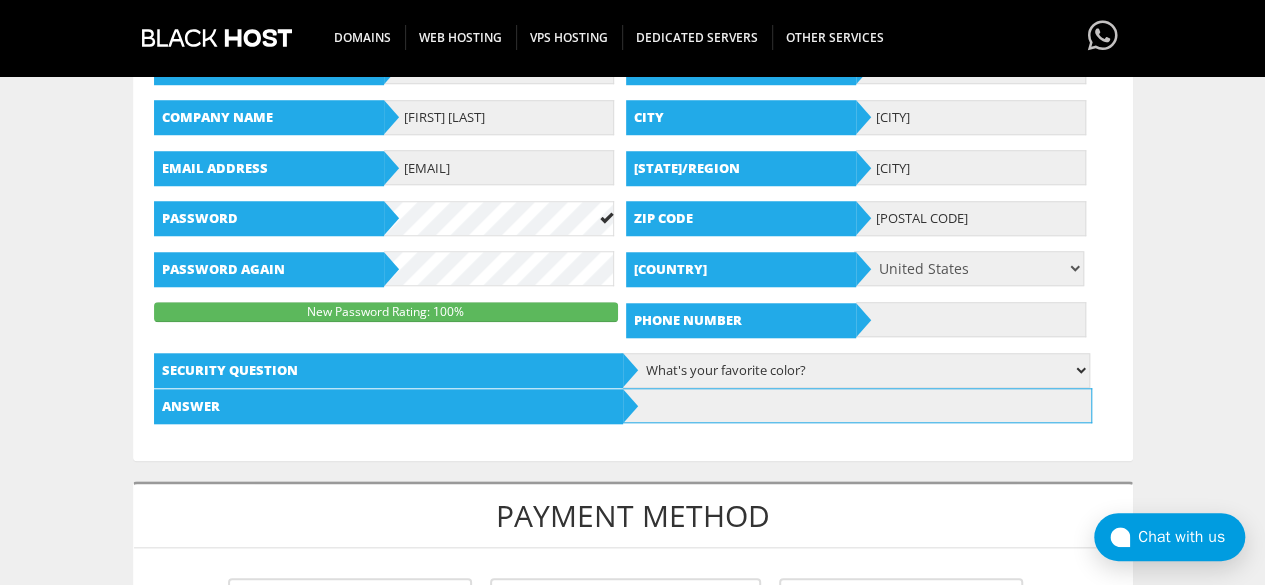 click at bounding box center [857, 405] 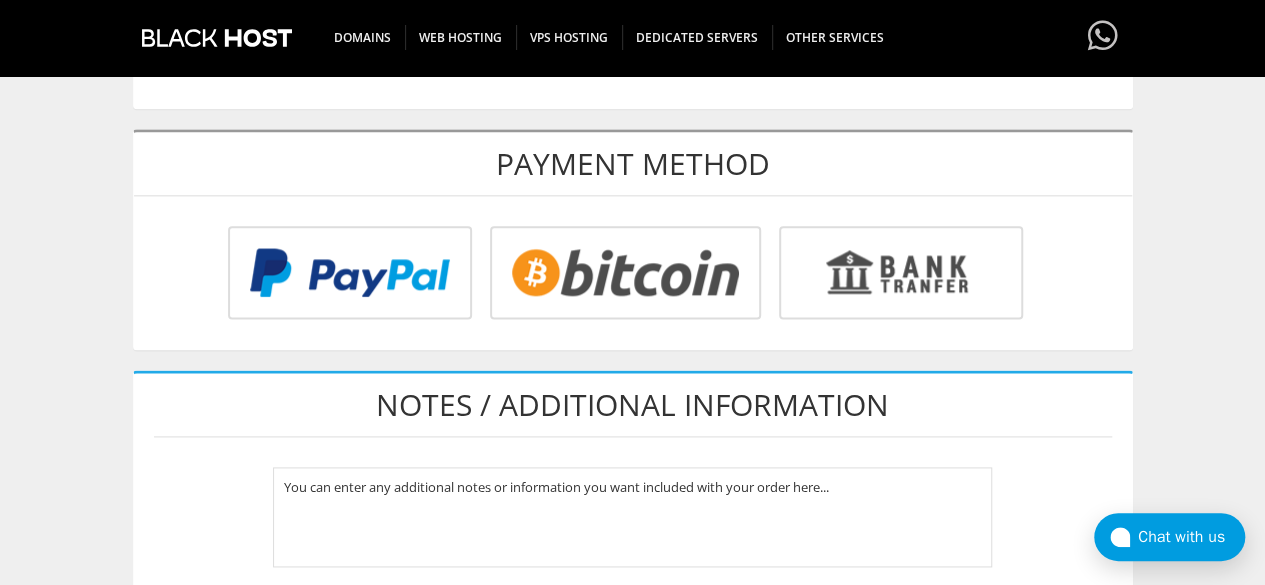 scroll, scrollTop: 1112, scrollLeft: 0, axis: vertical 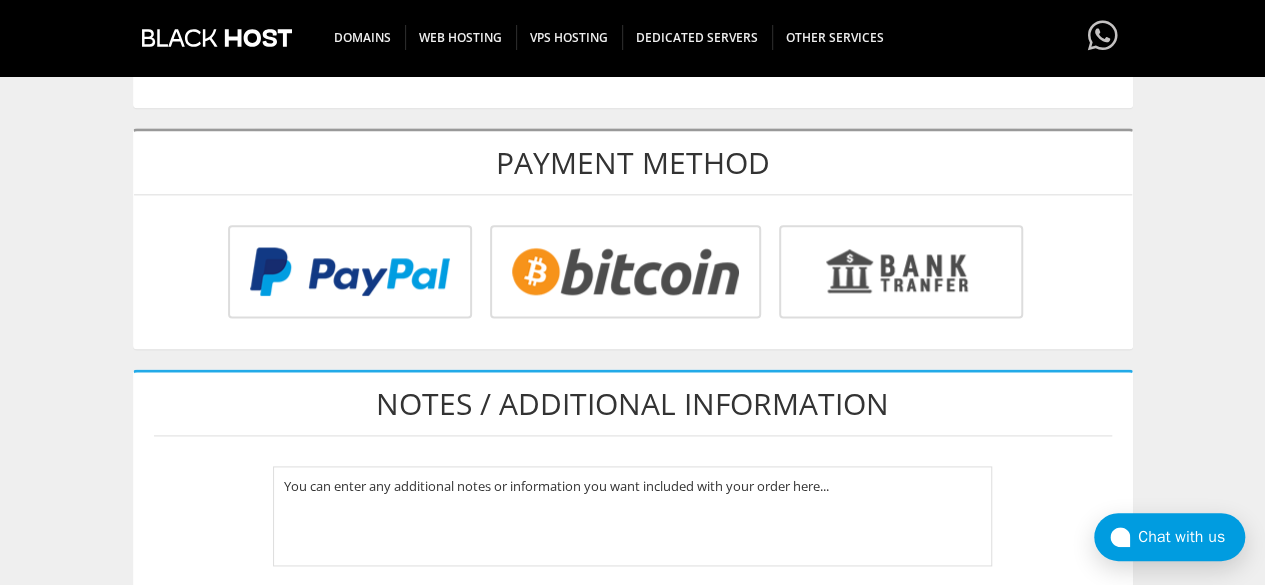 type on "Black" 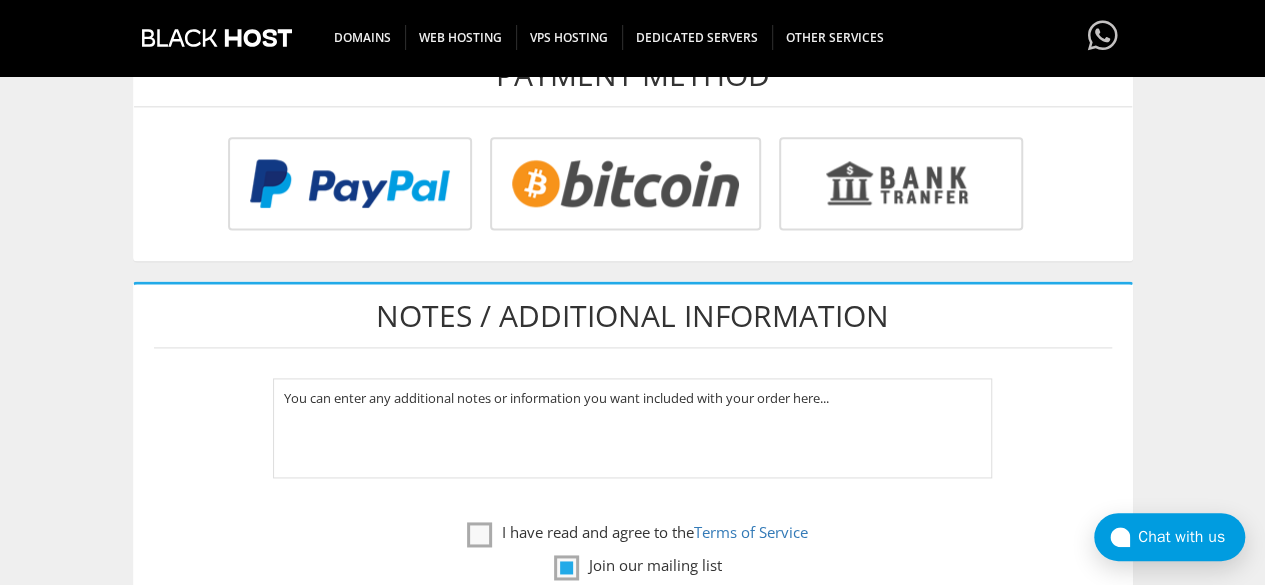 scroll, scrollTop: 1209, scrollLeft: 0, axis: vertical 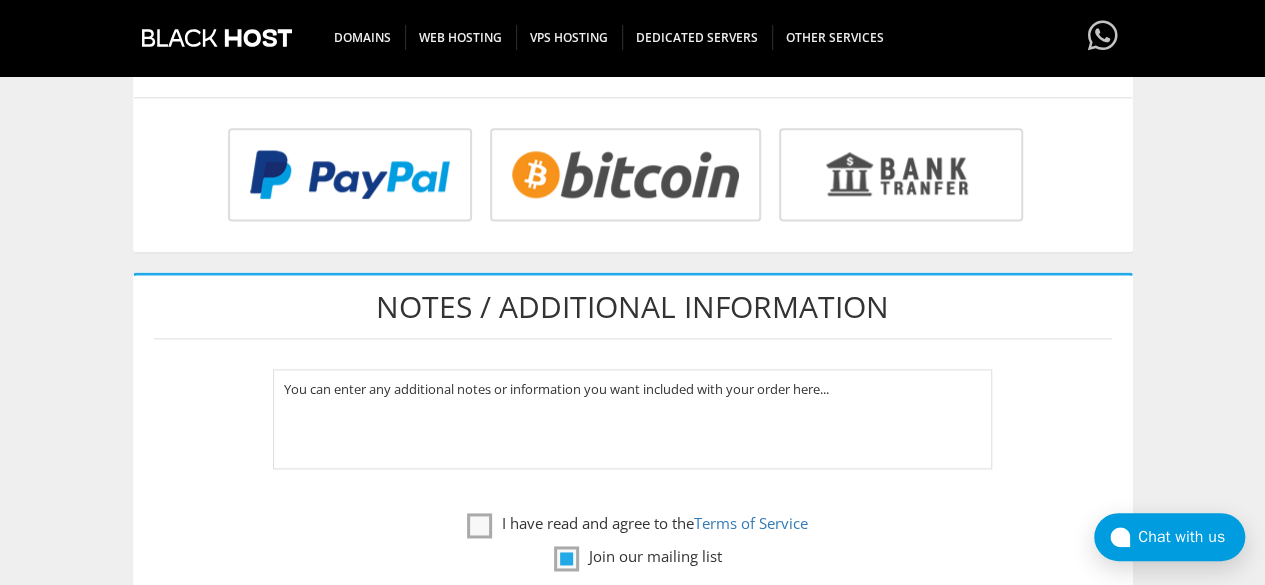 click at bounding box center (347, 178) 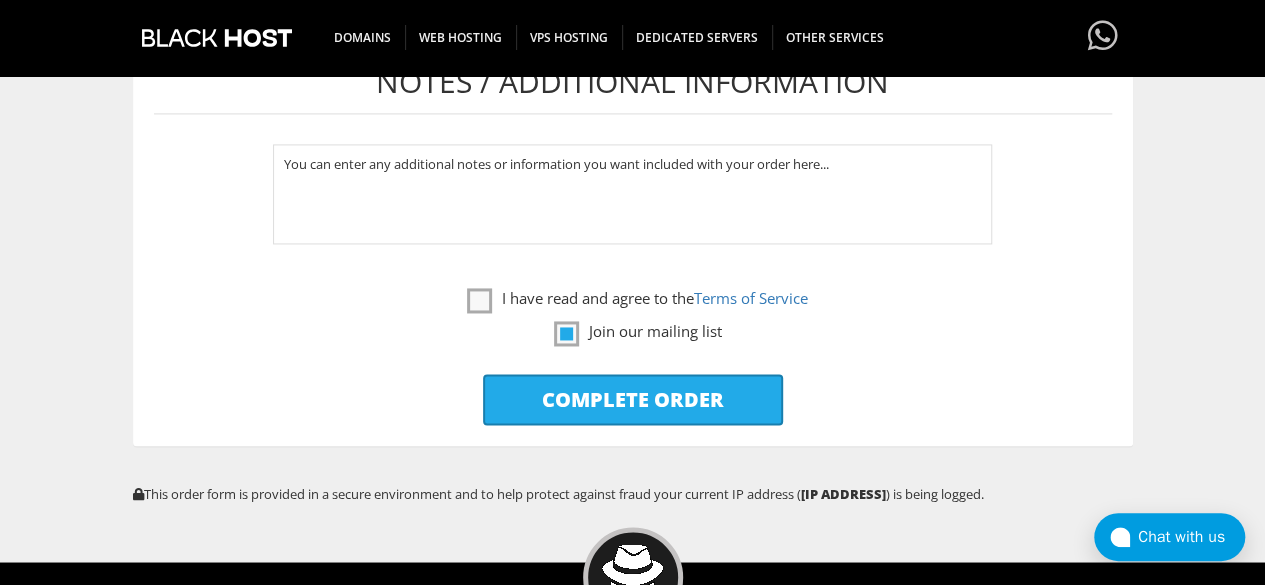 scroll, scrollTop: 1442, scrollLeft: 0, axis: vertical 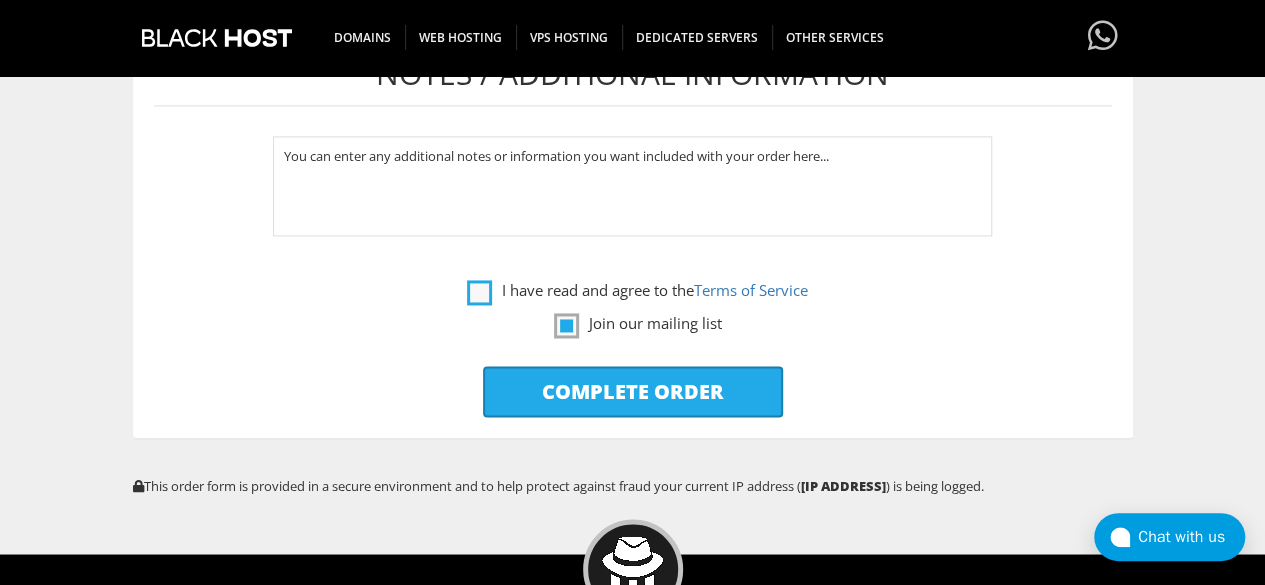 click on "I have read and agree to the  Terms of Service" at bounding box center (637, 290) 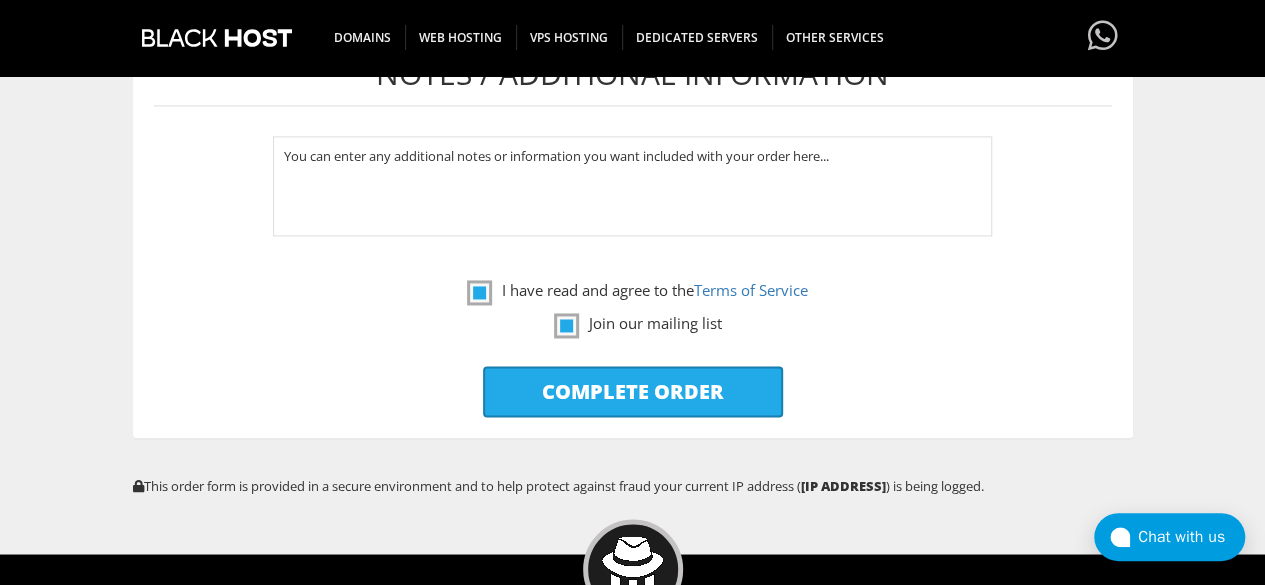 click on "Complete Order" at bounding box center [633, 391] 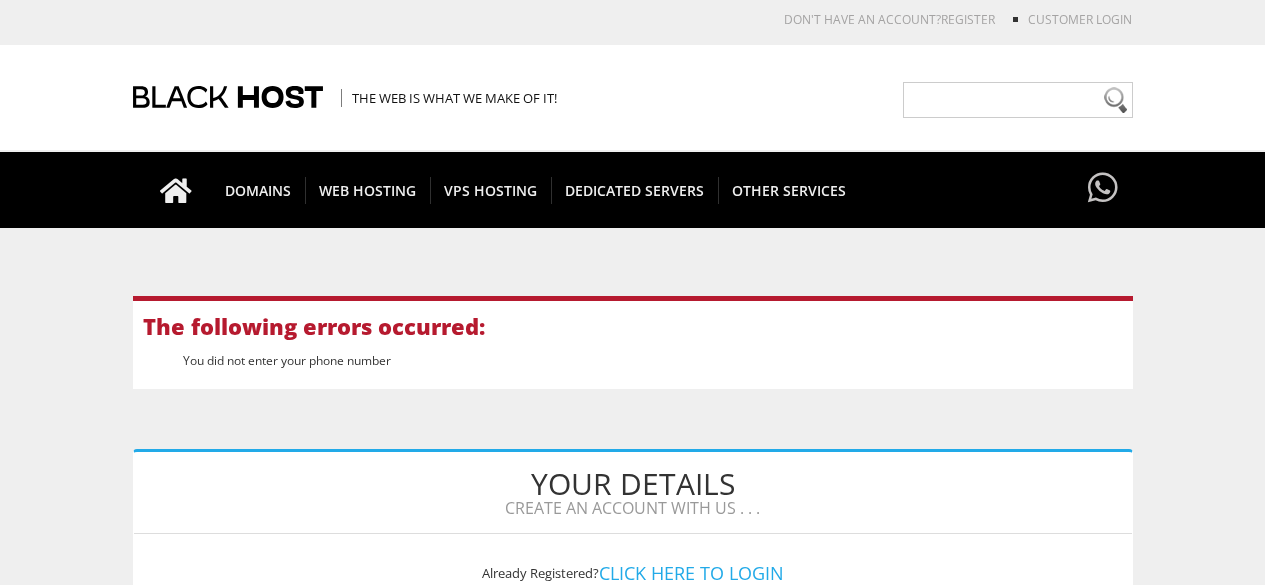 scroll, scrollTop: 0, scrollLeft: 0, axis: both 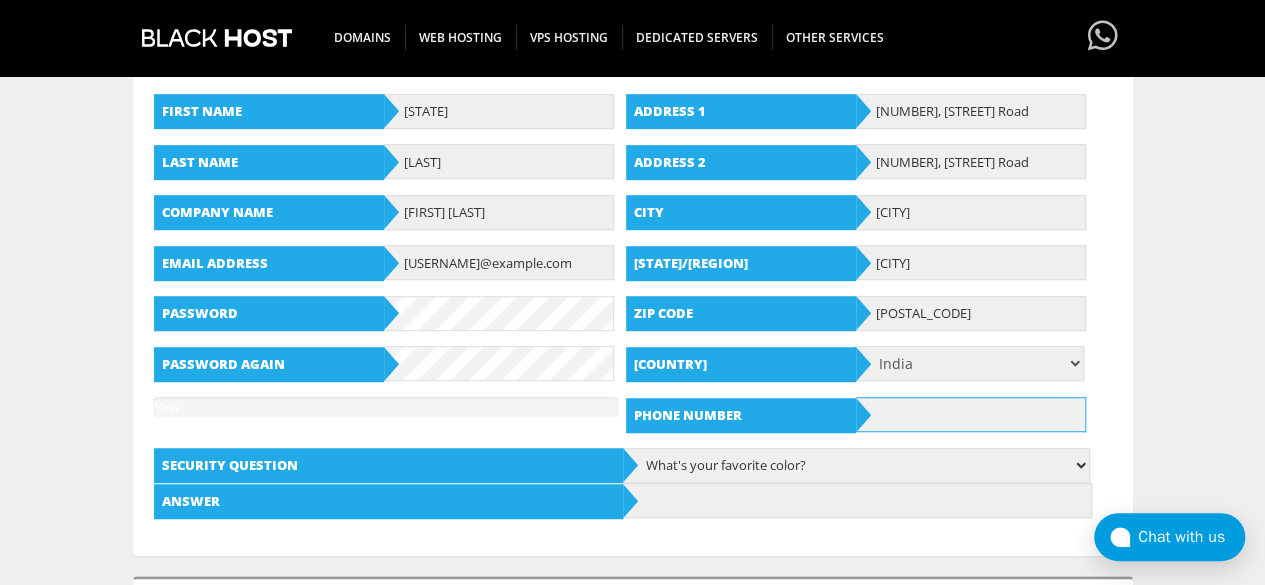 click at bounding box center (971, 414) 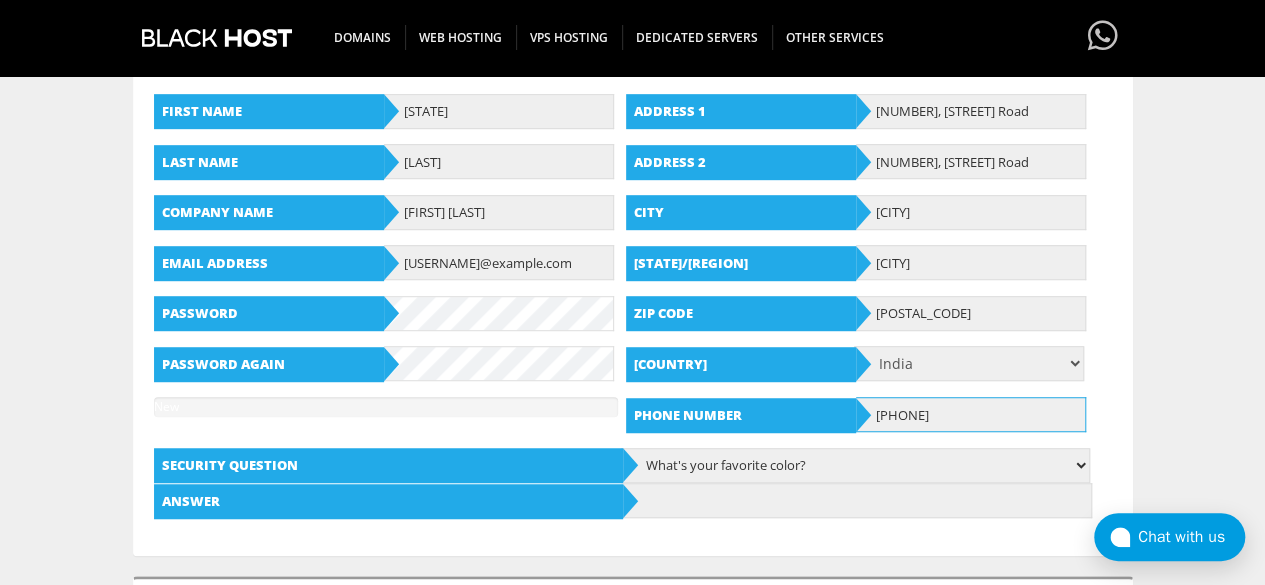 click on "[PHONE]" at bounding box center [971, 414] 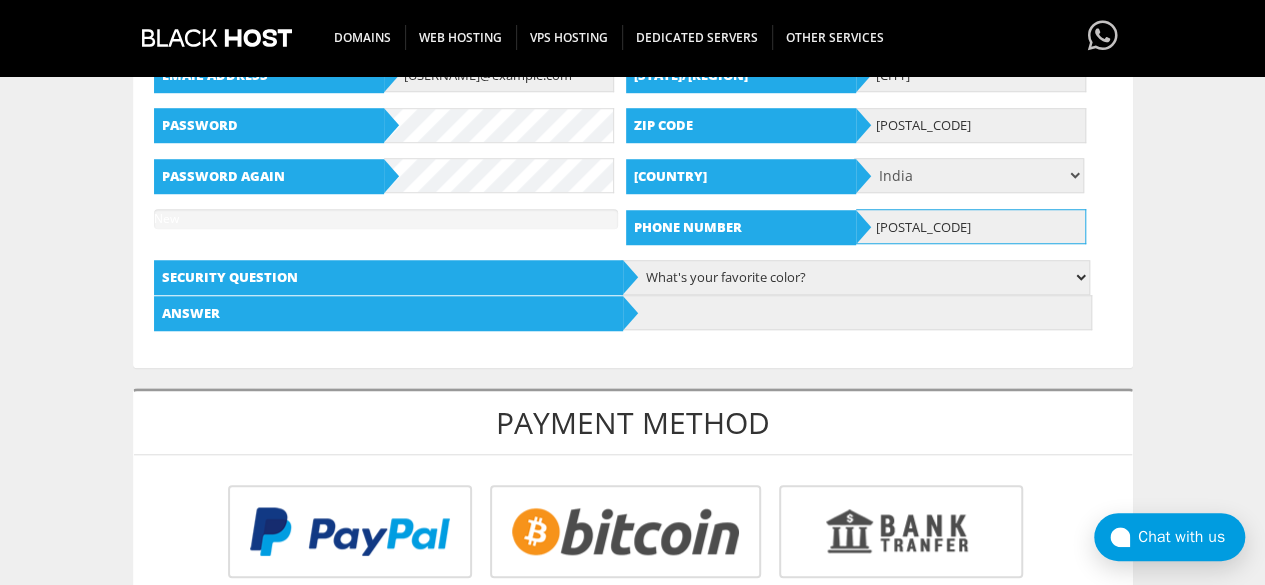 scroll, scrollTop: 700, scrollLeft: 0, axis: vertical 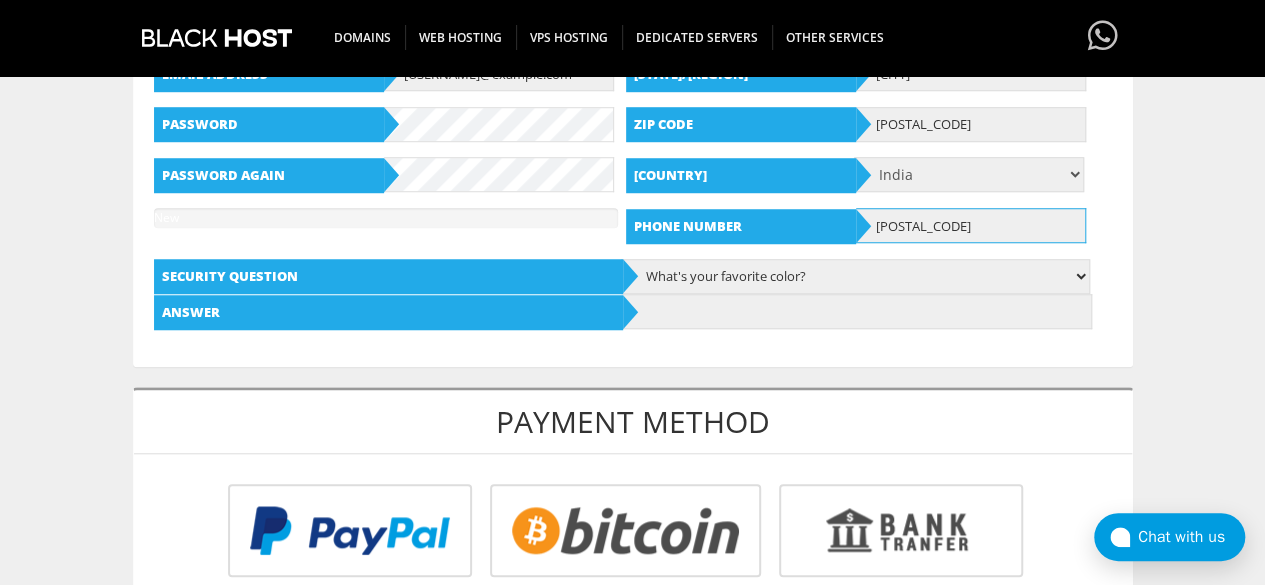 type on "[POSTAL_CODE]" 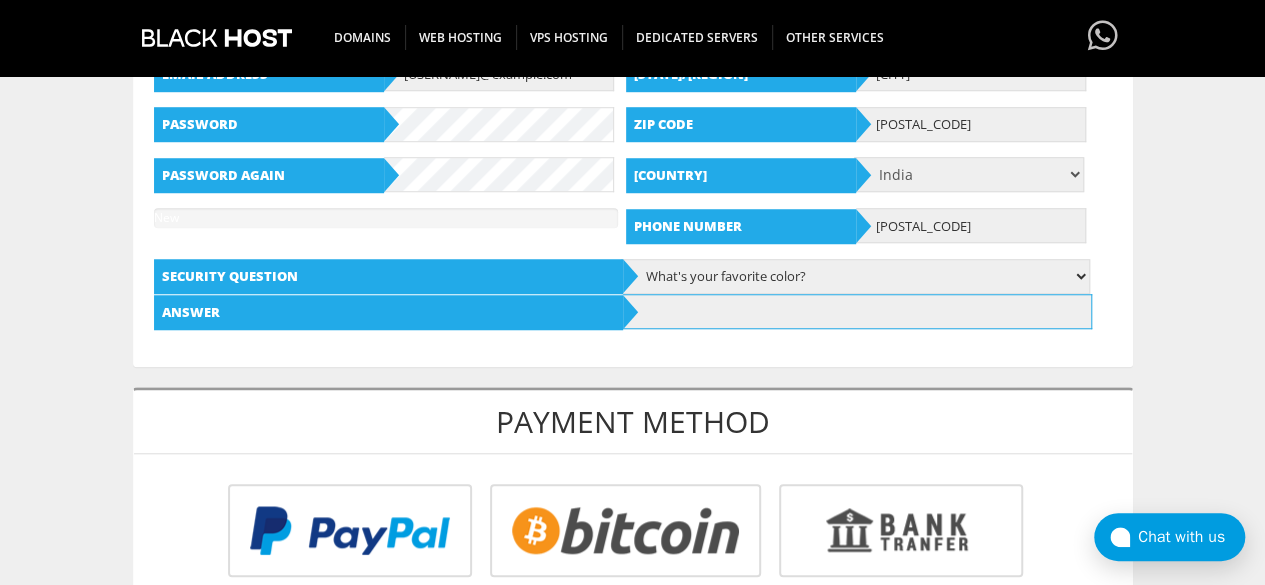 click at bounding box center (857, 311) 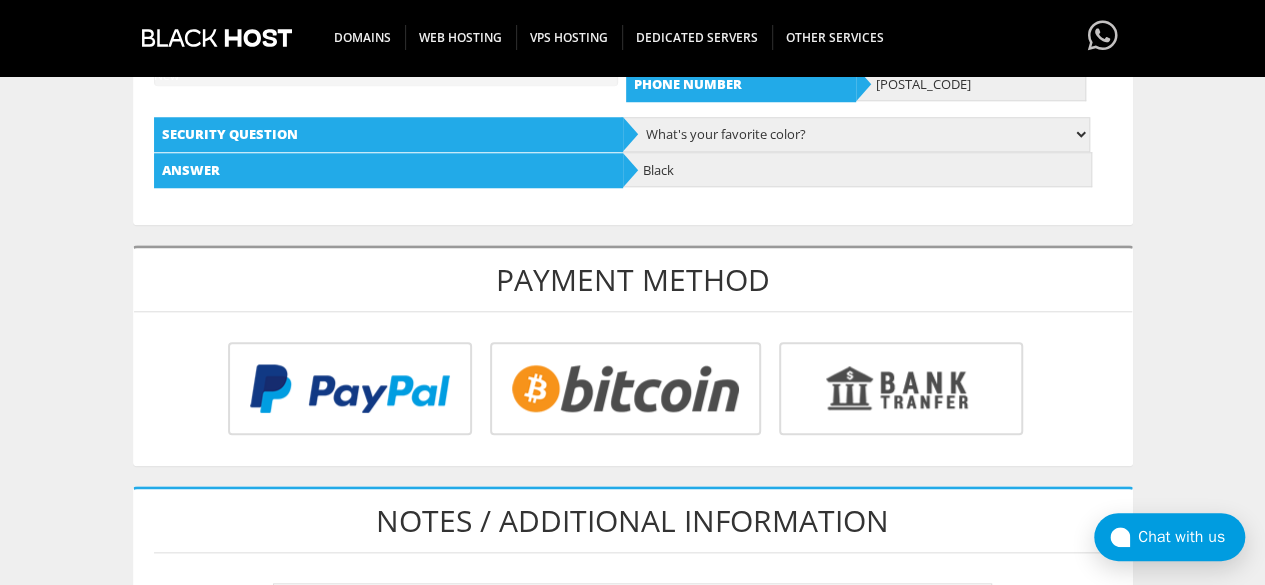 click at bounding box center (347, 392) 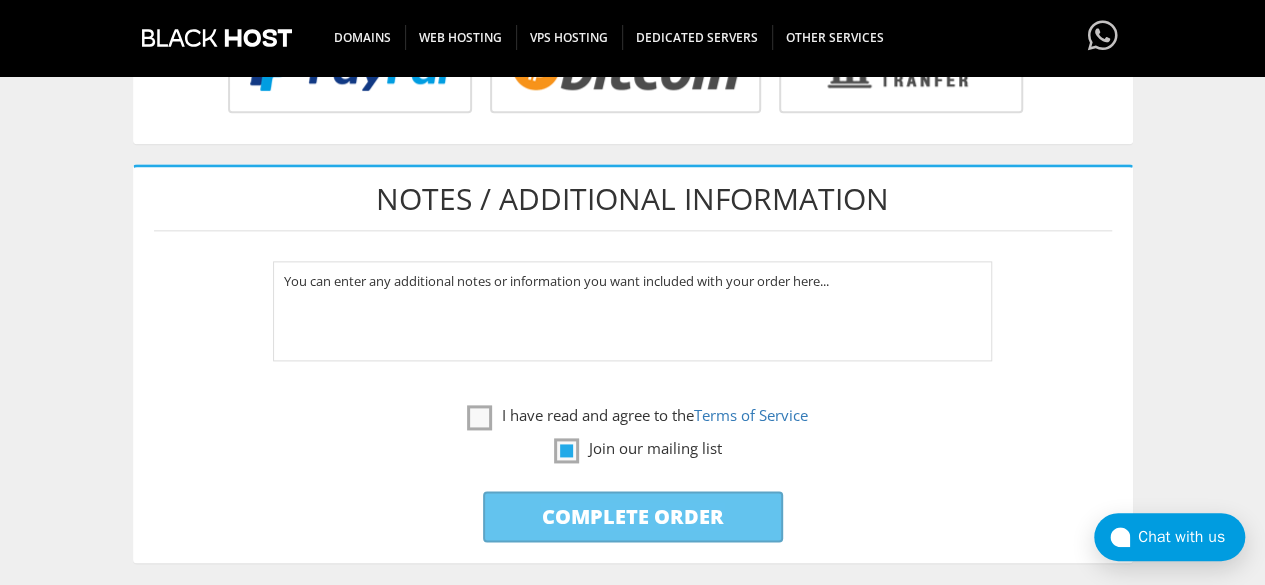 scroll, scrollTop: 1166, scrollLeft: 0, axis: vertical 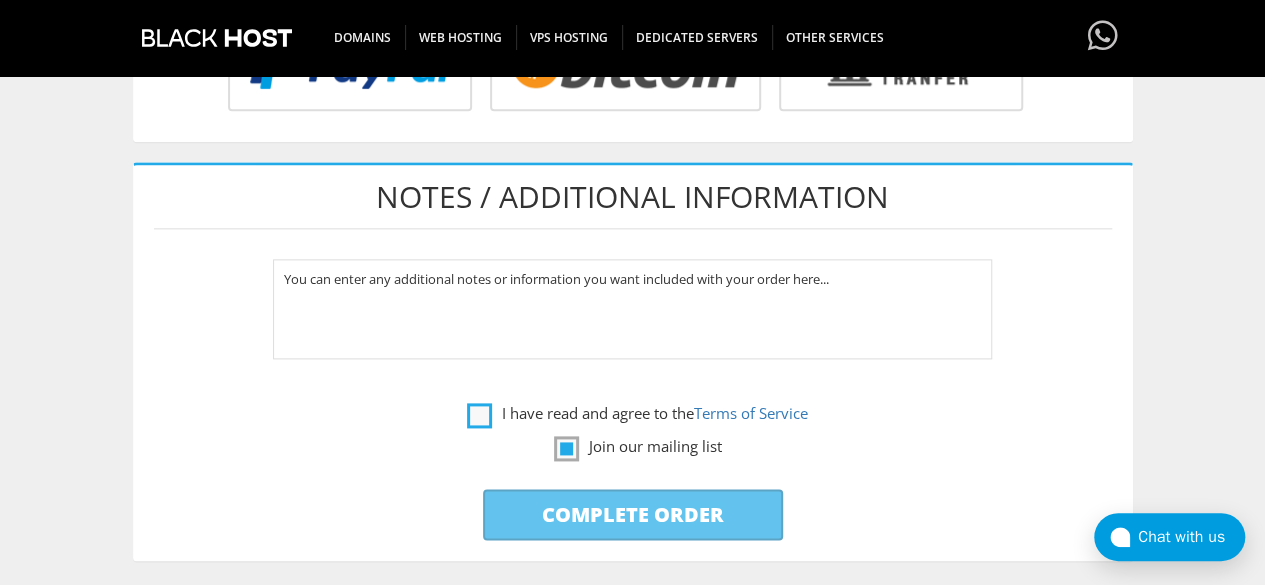 click on "I have read and agree to the  Terms of Service" at bounding box center [637, 413] 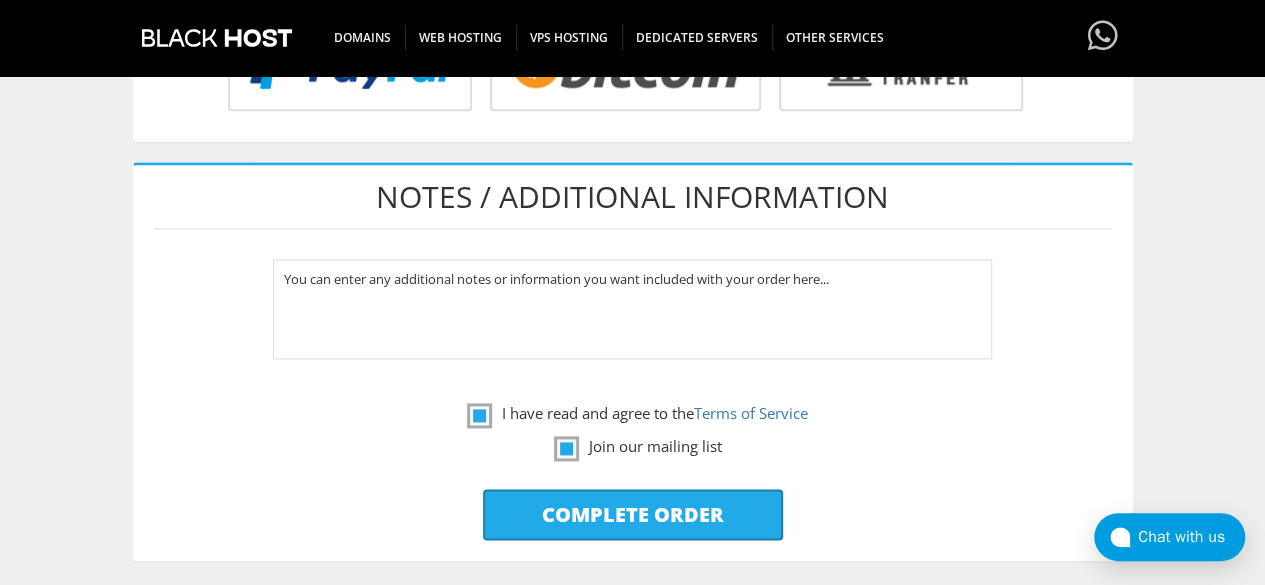 click on "Complete Order" at bounding box center (633, 514) 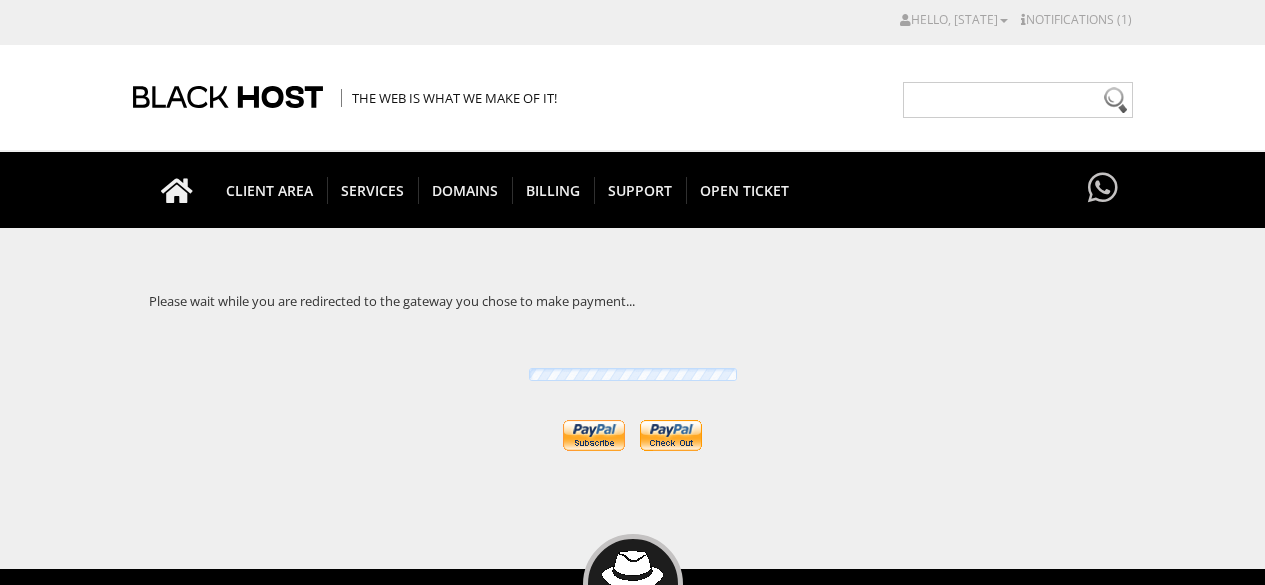 scroll, scrollTop: 0, scrollLeft: 0, axis: both 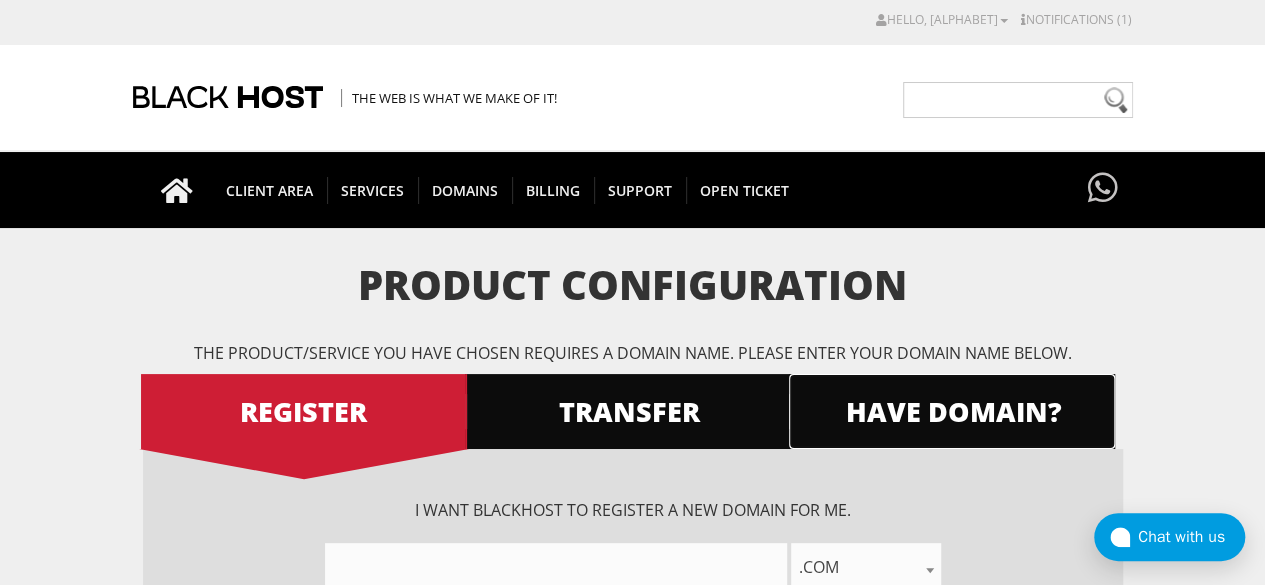 click on "HAVE DOMAIN?" at bounding box center [952, 411] 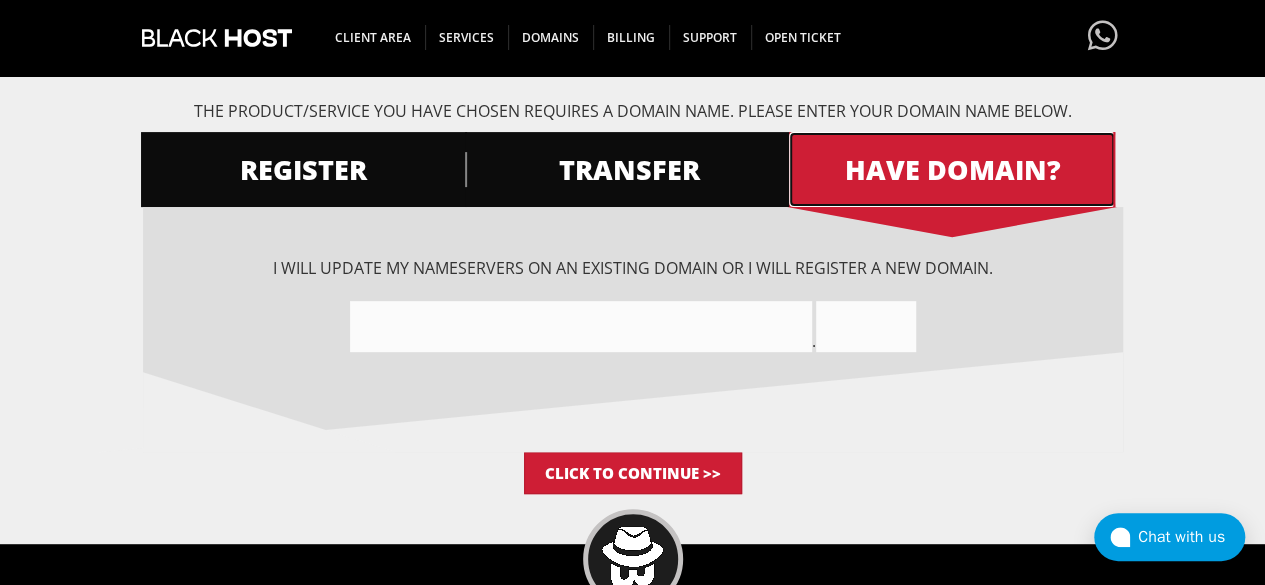 scroll, scrollTop: 241, scrollLeft: 0, axis: vertical 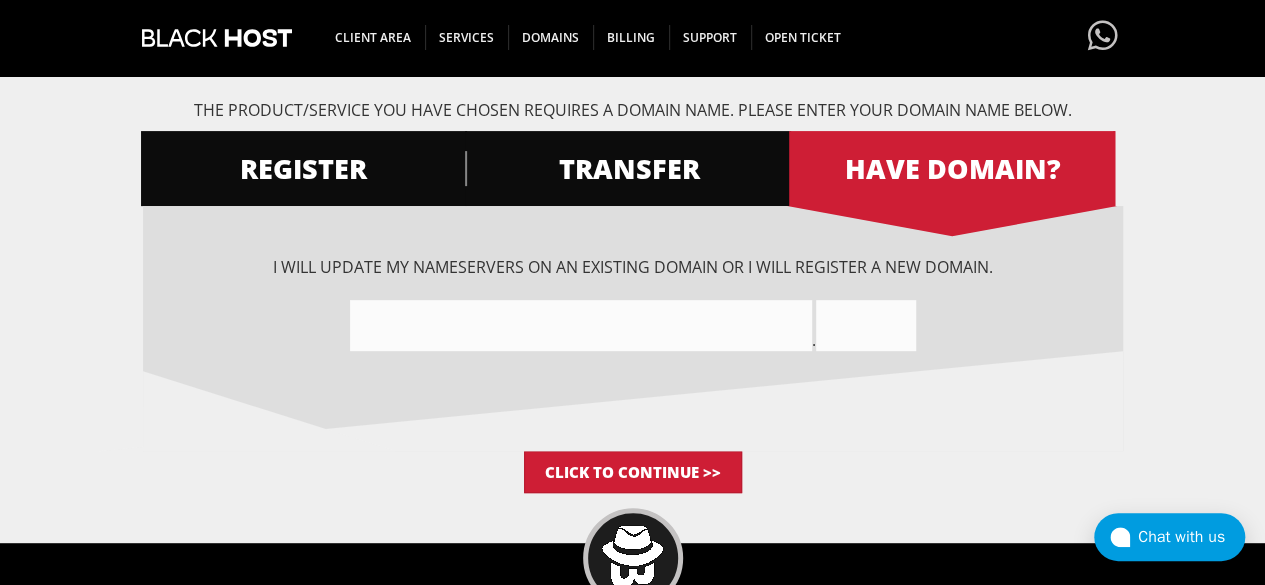click on "I want BlackHOST to register a new domain for me.
.com
.net
.org
.us
.info
.biz
.me
.co
.io
.email
.capital
.build
.agency
.bargains
.zone
.bid
.condos
.dating
.events
.futbol .ninja .ca" at bounding box center [633, 328] 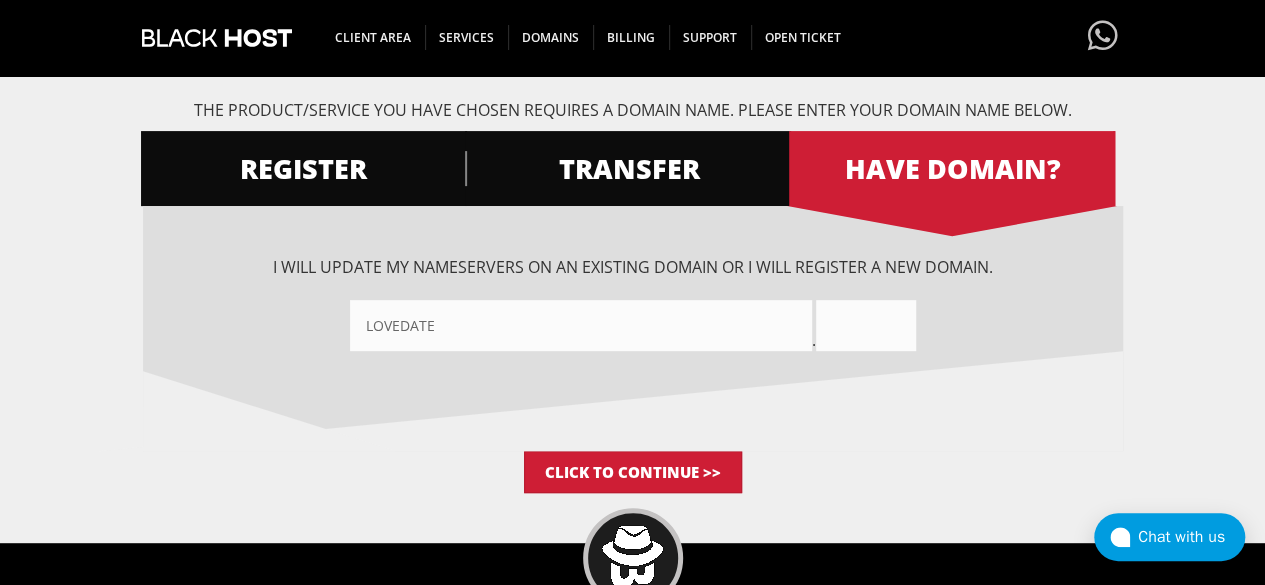 click at bounding box center (866, 325) 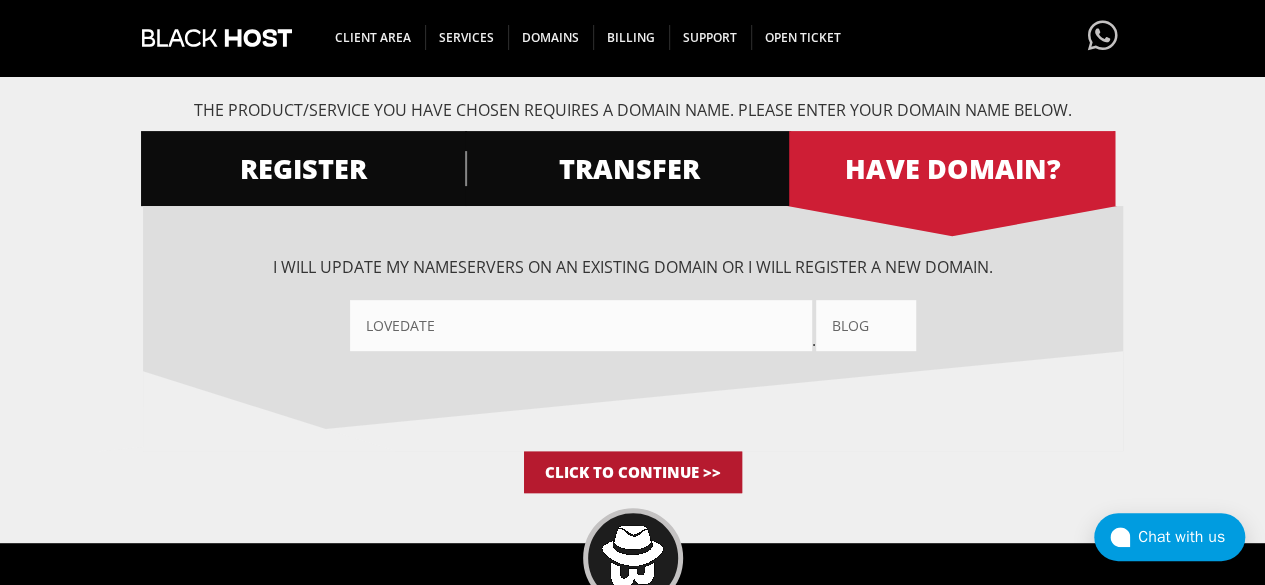 click on "Click to Continue >>" at bounding box center [633, 472] 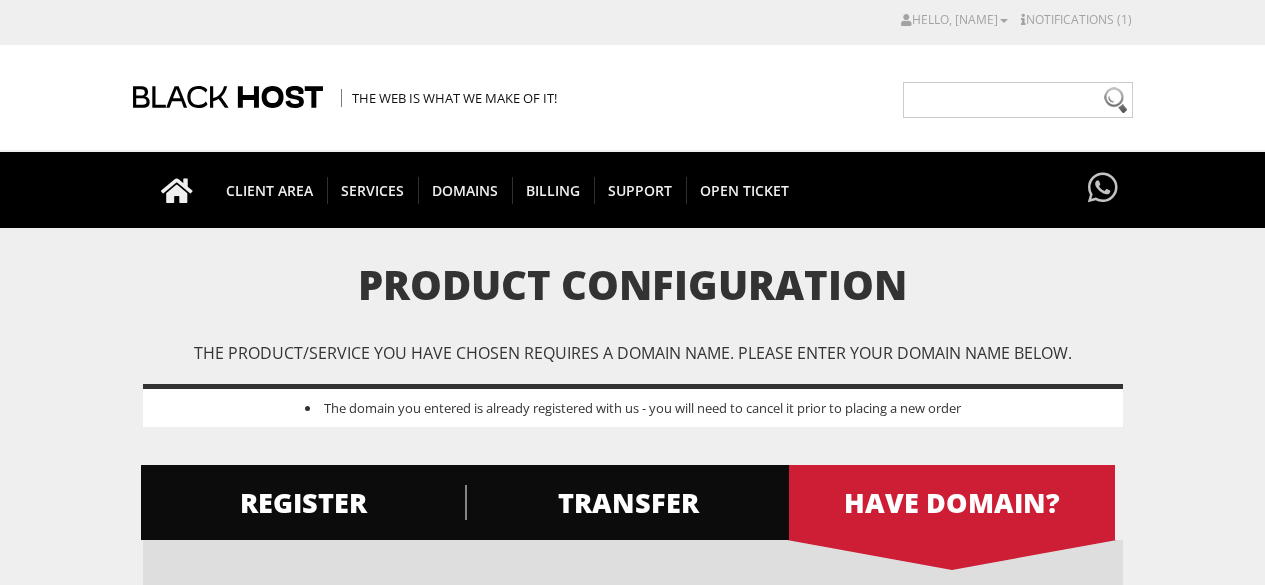 scroll, scrollTop: 0, scrollLeft: 0, axis: both 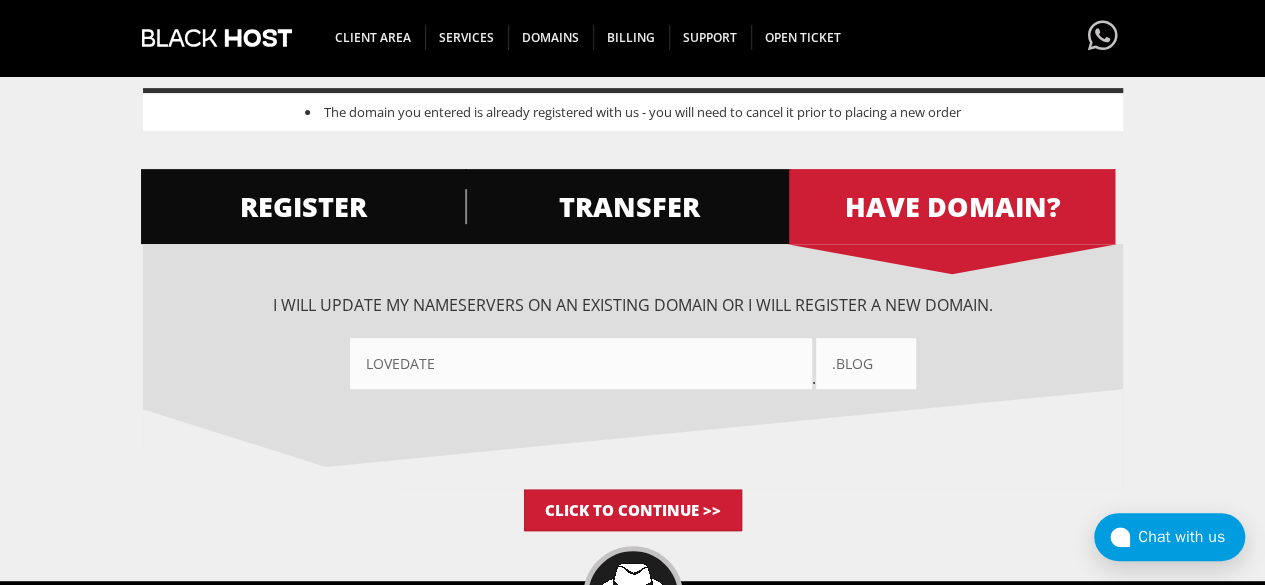 click on "The domain you entered is already registered with us - you will need to cancel it prior to placing a new order" at bounding box center [633, 112] 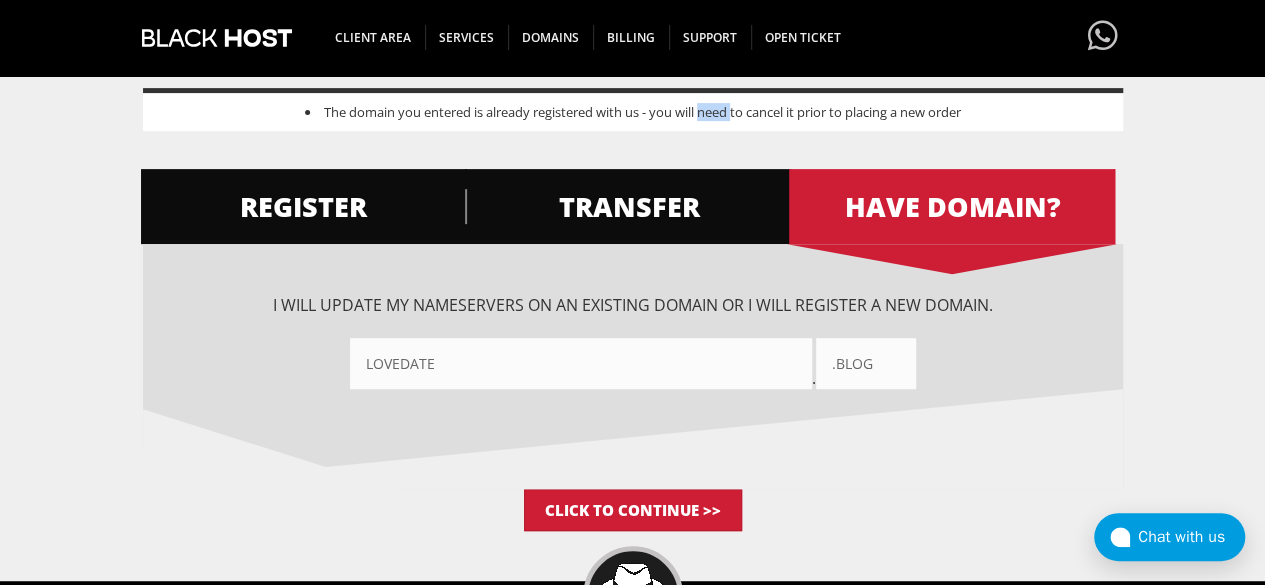 click on "The domain you entered is already registered with us - you will need to cancel it prior to placing a new order" at bounding box center [633, 112] 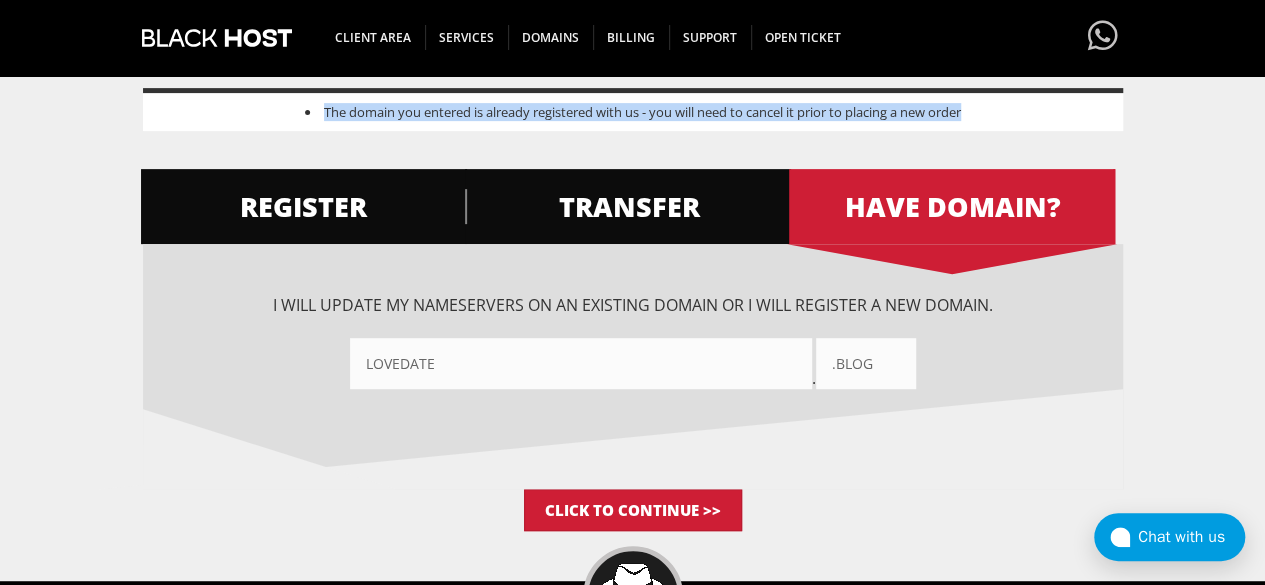 click on "The domain you entered is already registered with us - you will need to cancel it prior to placing a new order" at bounding box center (633, 112) 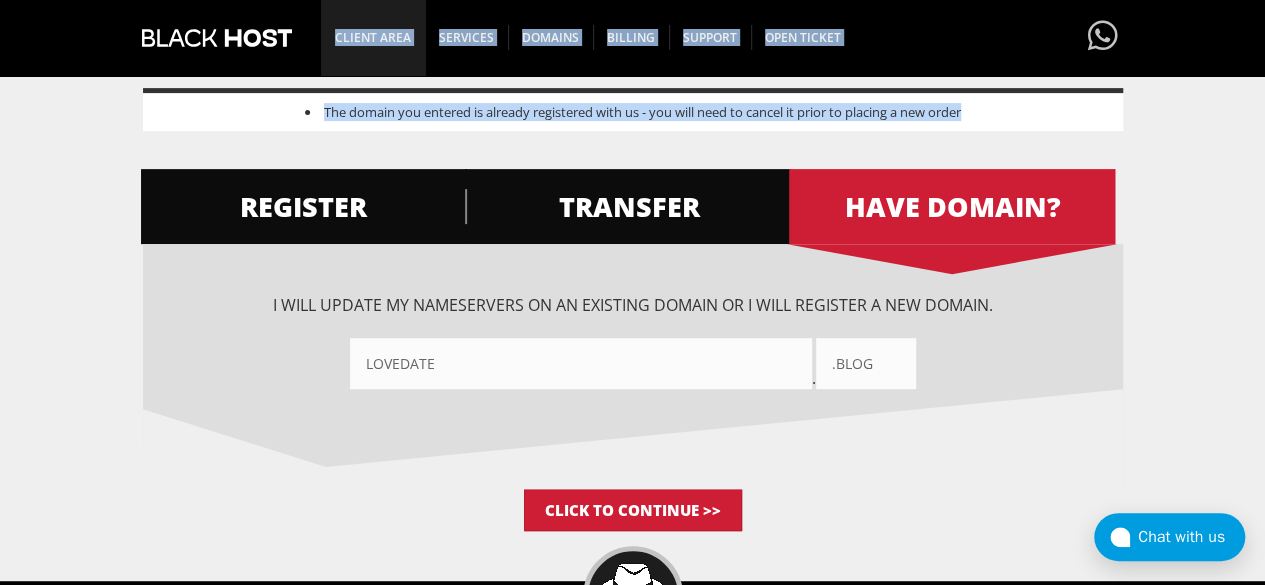 drag, startPoint x: 705, startPoint y: 109, endPoint x: 375, endPoint y: 45, distance: 336.14877 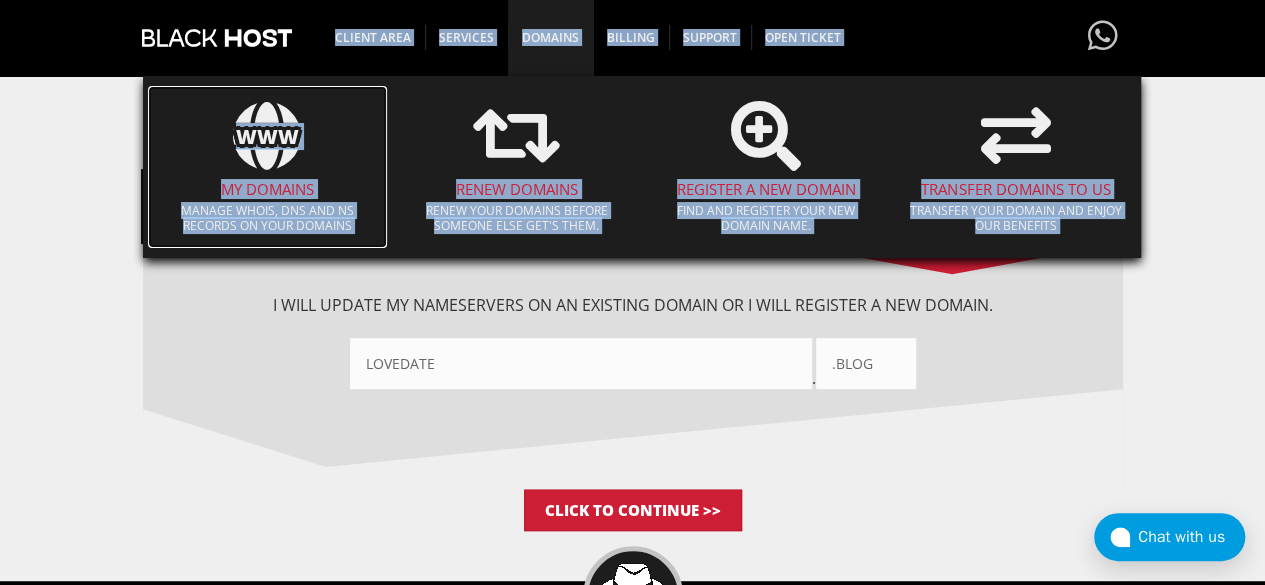click on "My Domains" at bounding box center (268, 189) 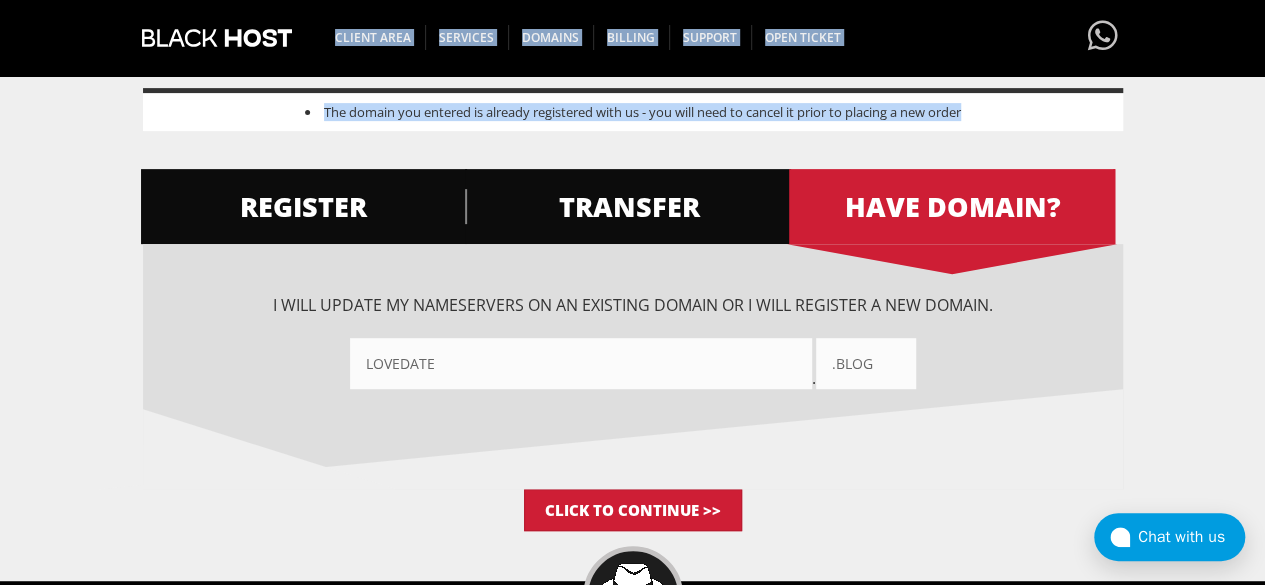 click on "The domain you entered is already registered with us - you will need to cancel it prior to placing a new order" at bounding box center [633, 112] 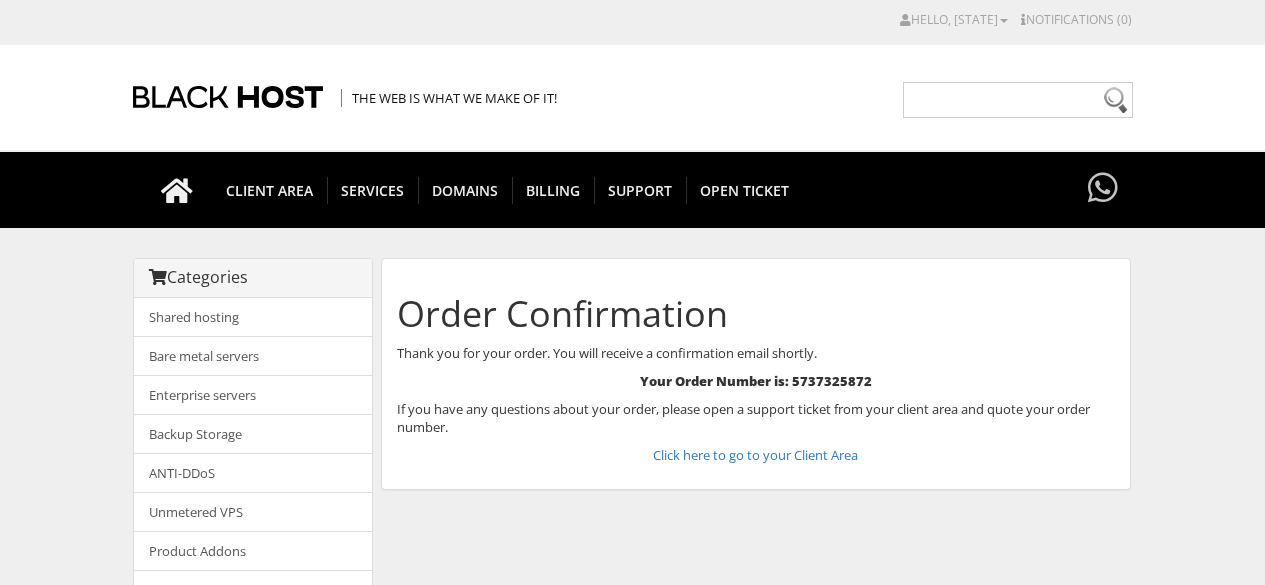 scroll, scrollTop: 0, scrollLeft: 0, axis: both 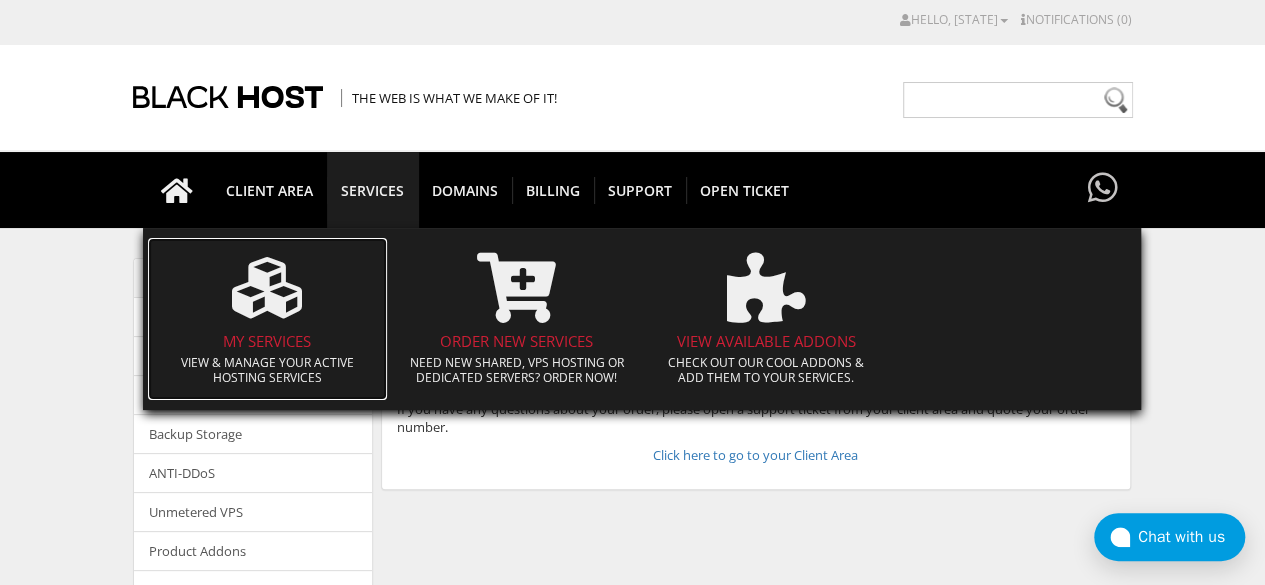 click on "My Services" at bounding box center (268, 341) 